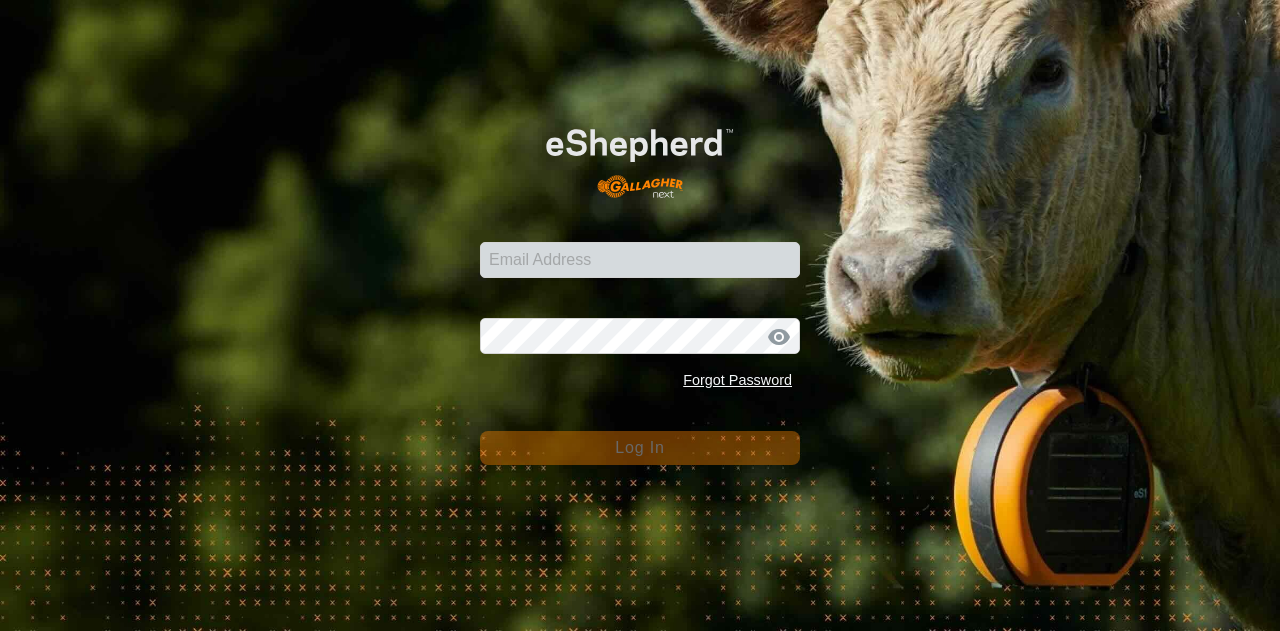 scroll, scrollTop: 0, scrollLeft: 0, axis: both 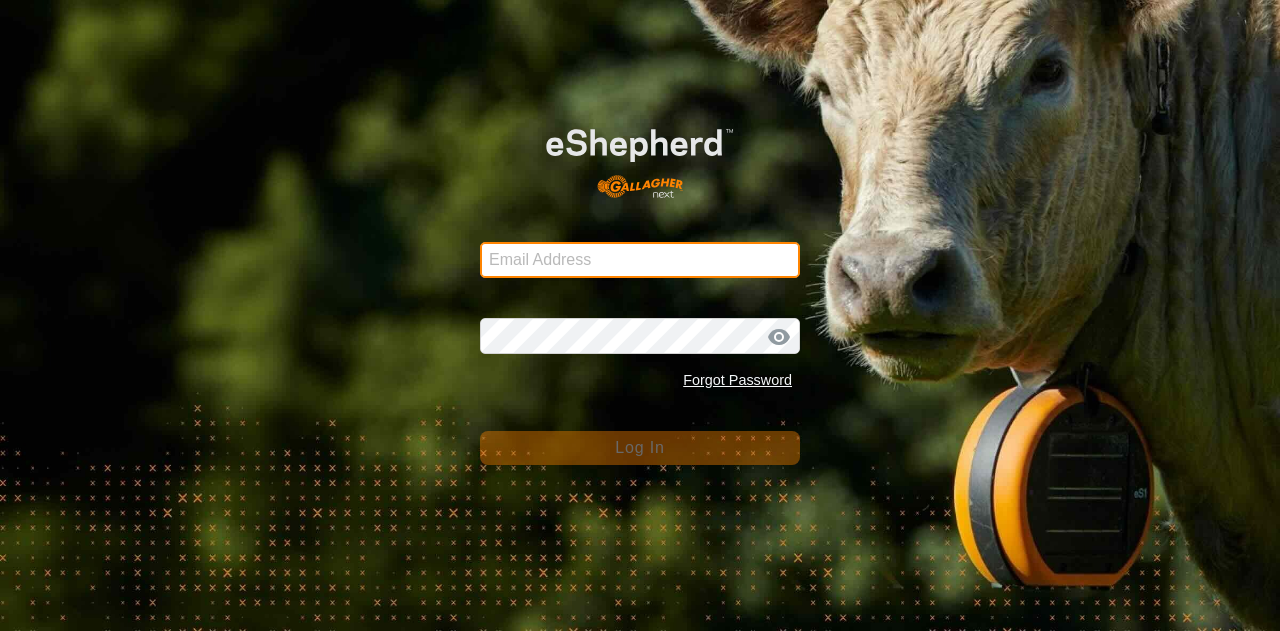 type on "[EMAIL_ADDRESS][DOMAIN_NAME]" 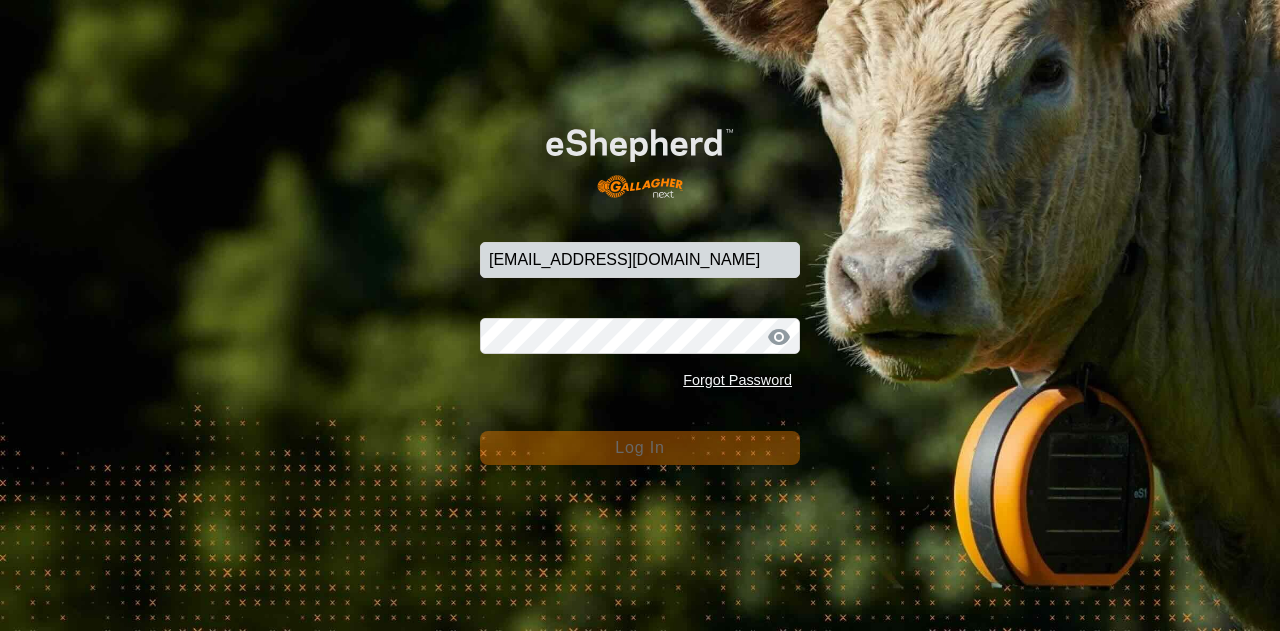 click on "Log In" 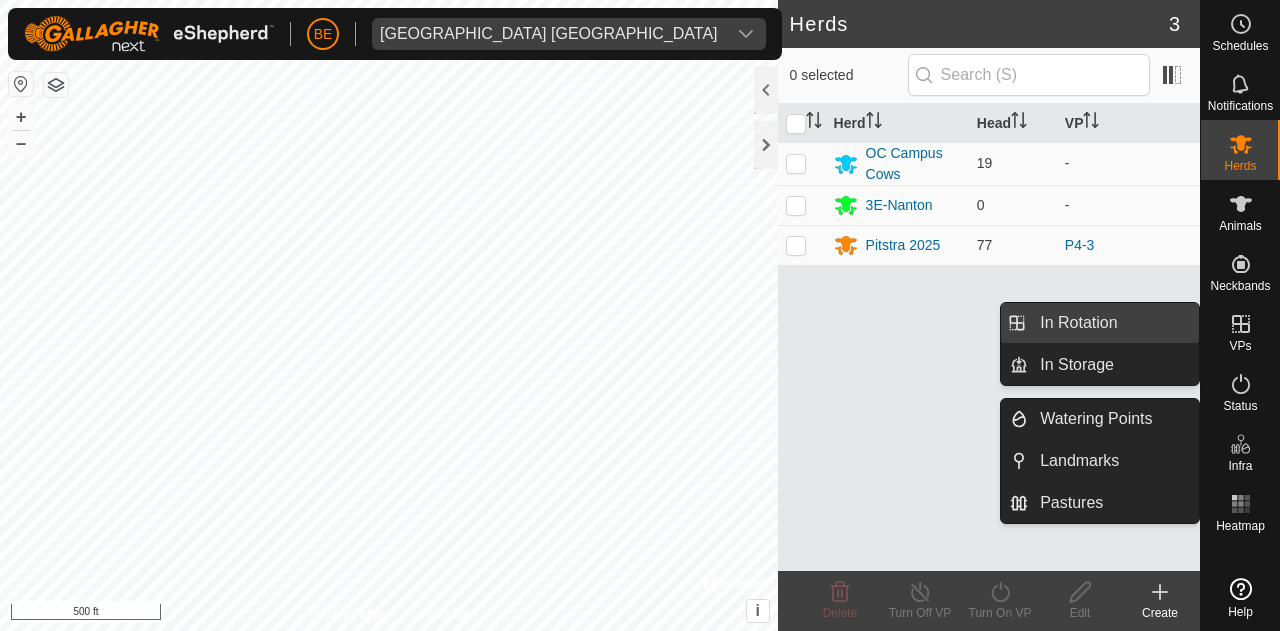 click on "In Rotation" at bounding box center [1113, 323] 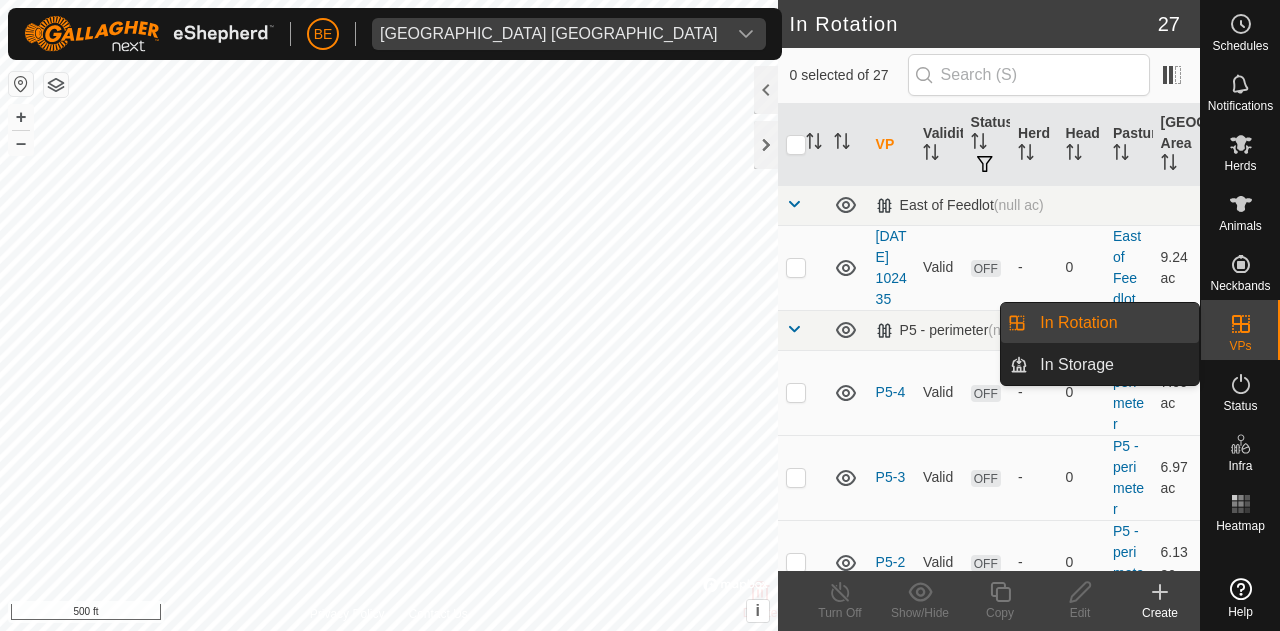 click on "In Rotation" at bounding box center (1113, 323) 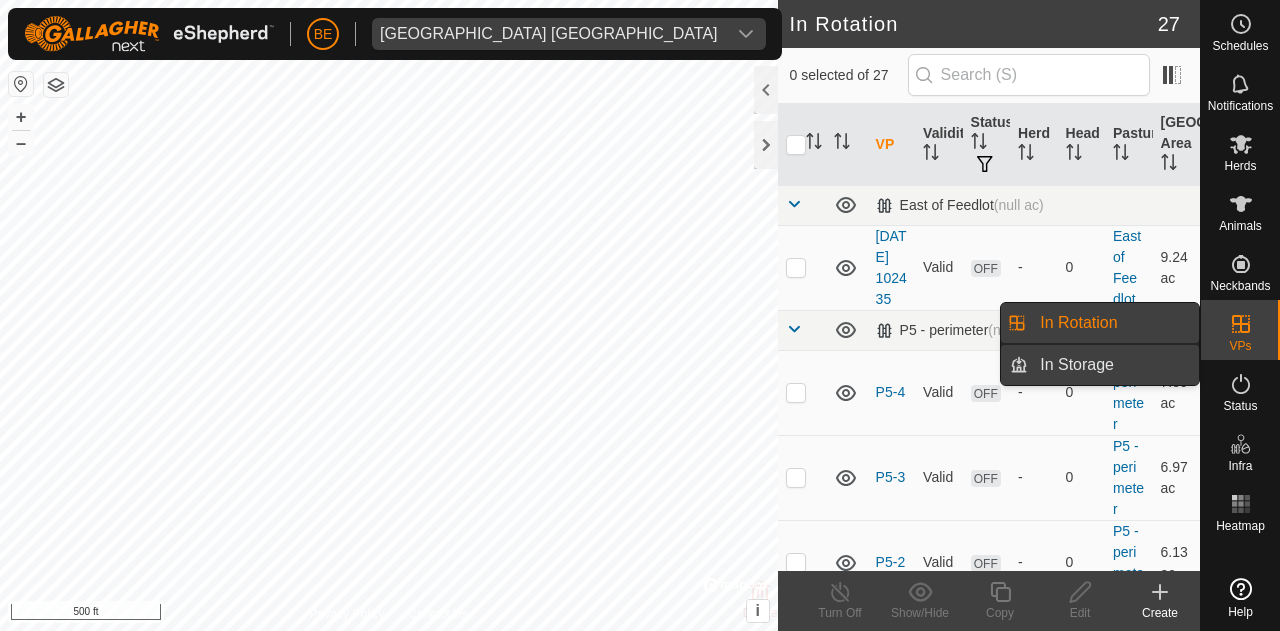 click on "In Storage" at bounding box center [1113, 365] 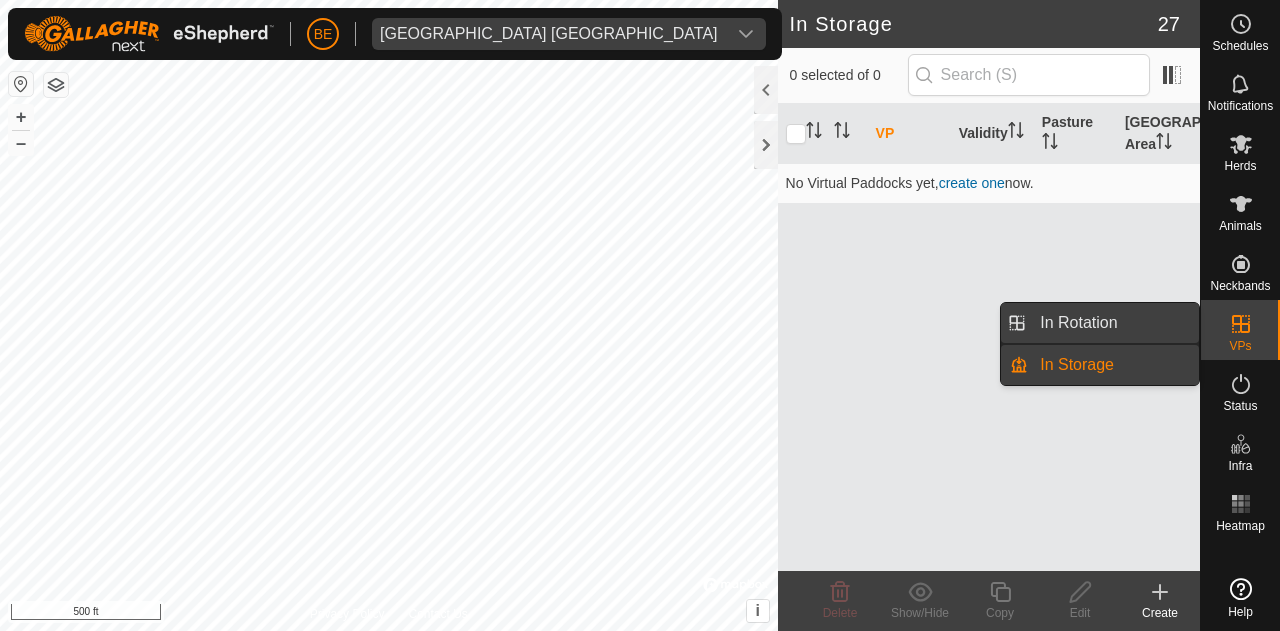 click on "In Rotation" at bounding box center (1113, 323) 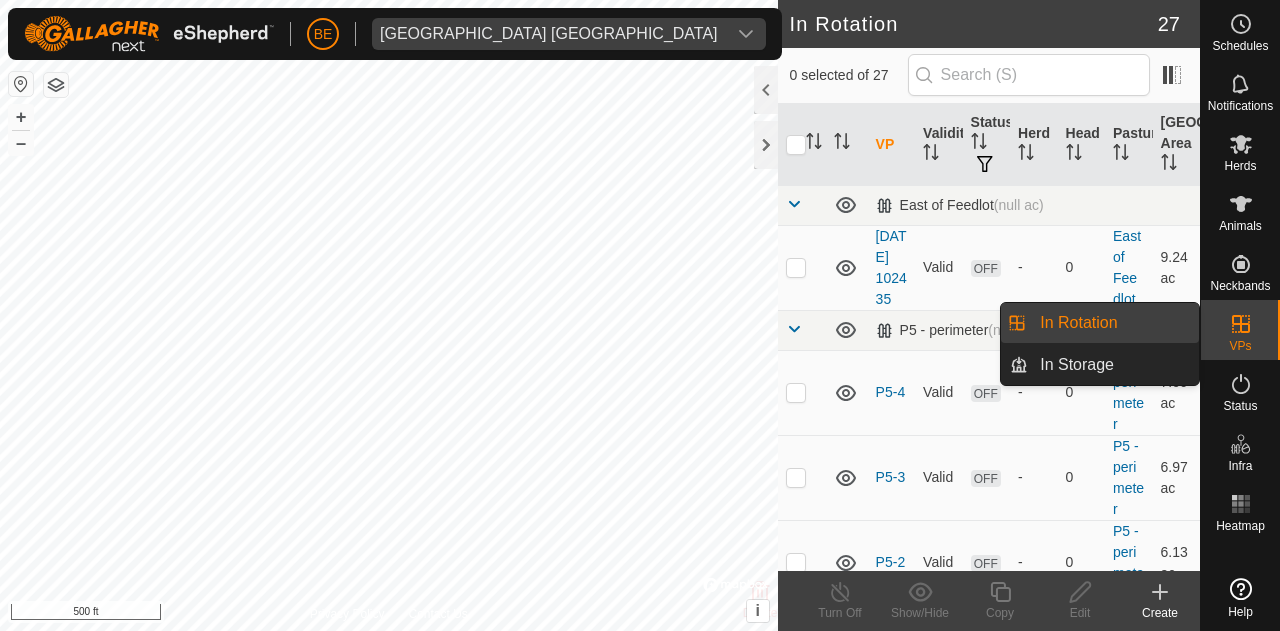 click on "In Rotation" at bounding box center [1113, 323] 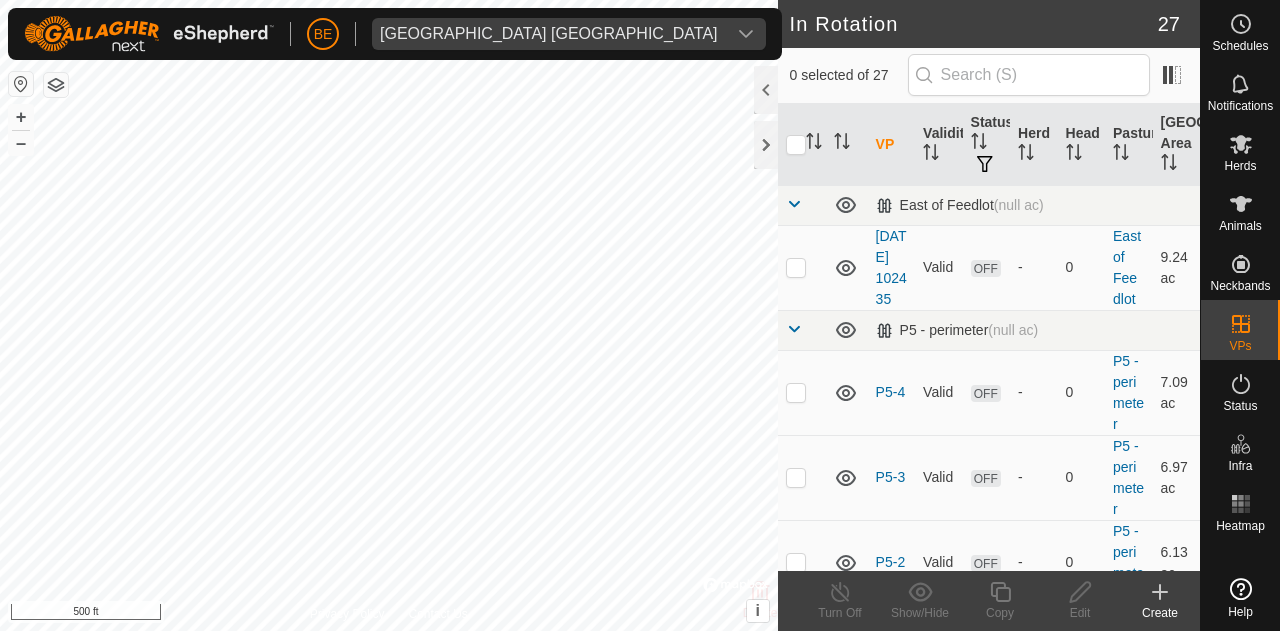 click 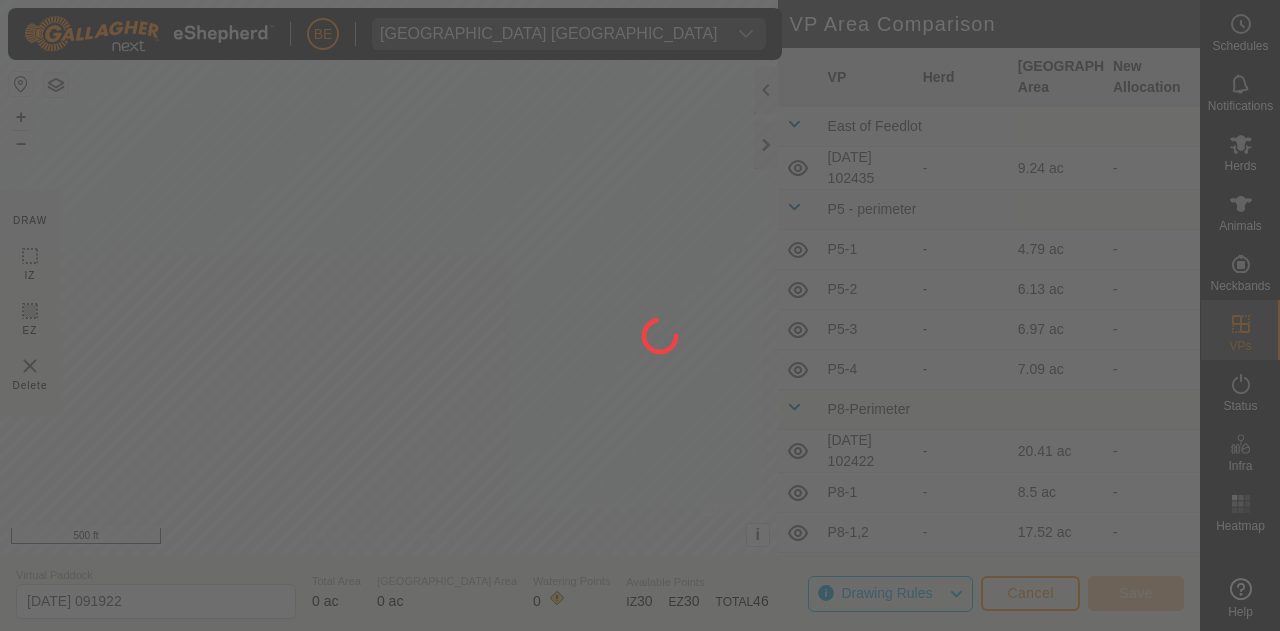click 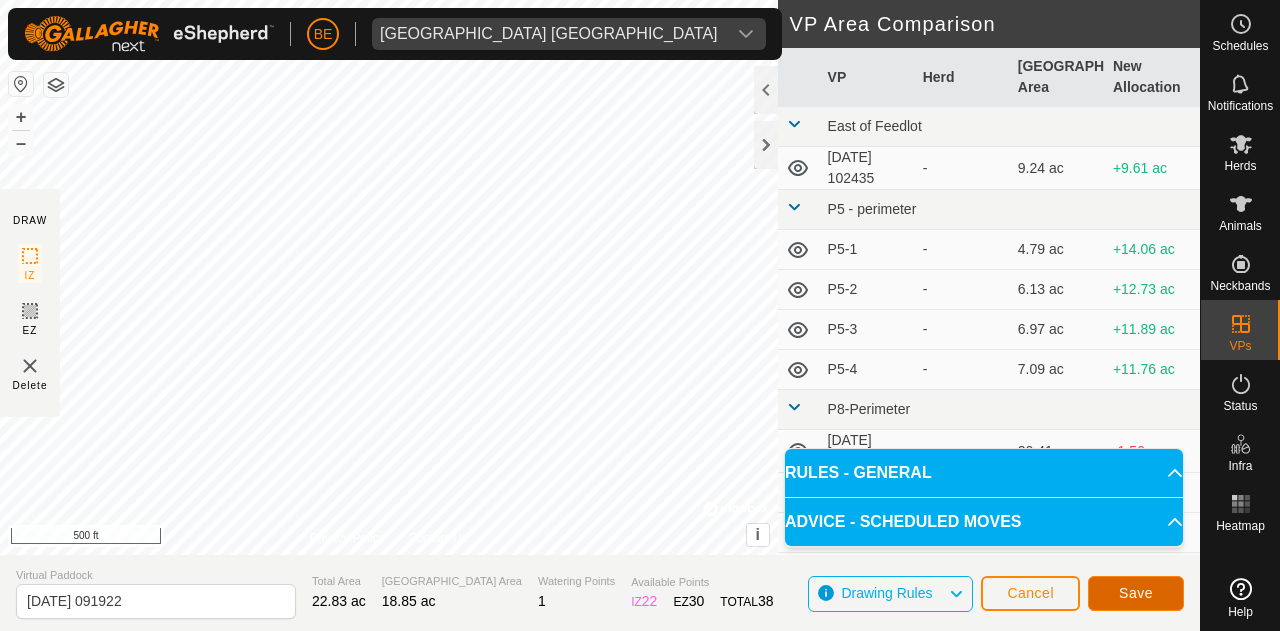 click on "Save" 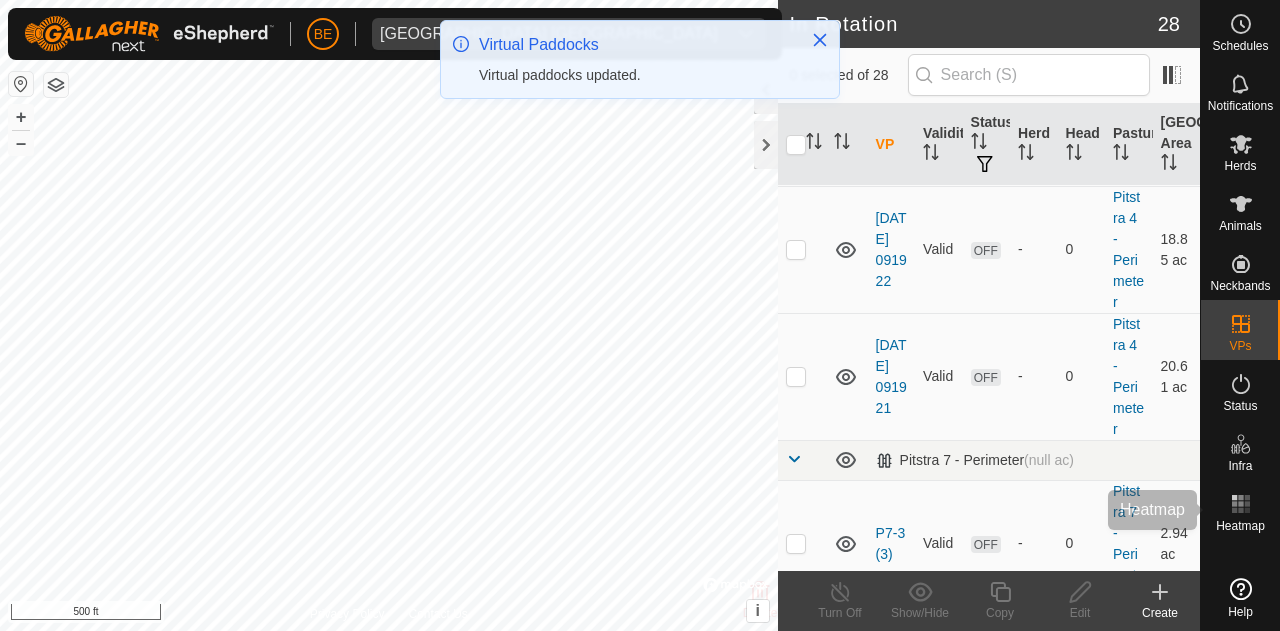 scroll, scrollTop: 2651, scrollLeft: 0, axis: vertical 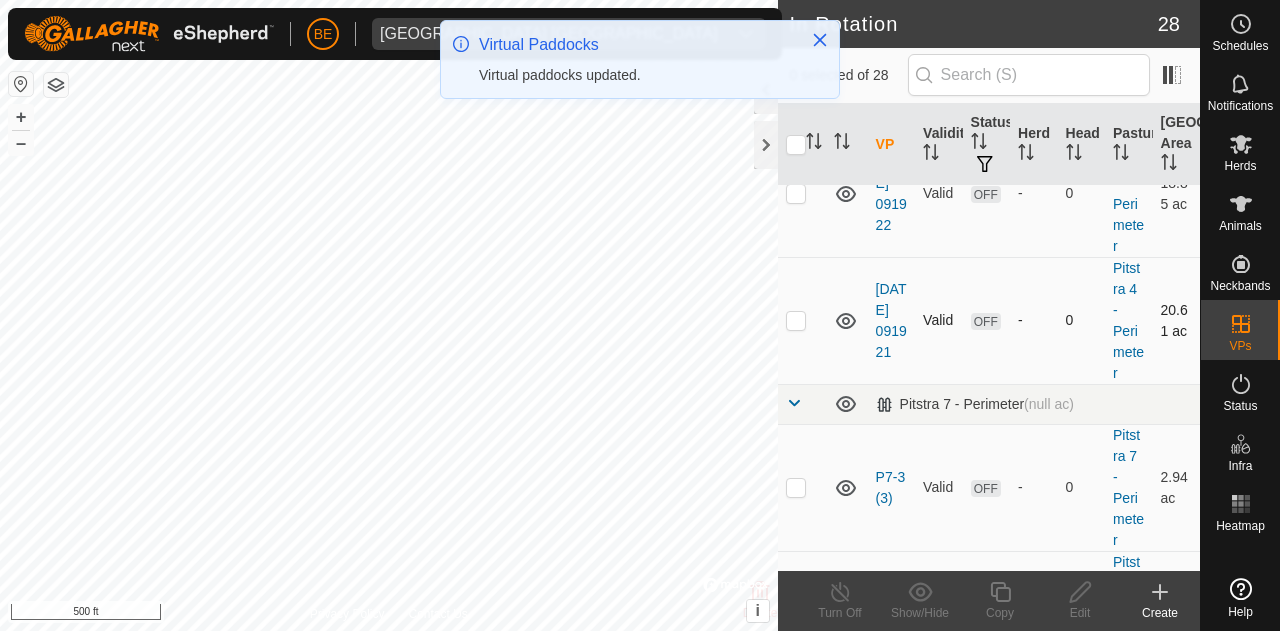 click at bounding box center [796, 320] 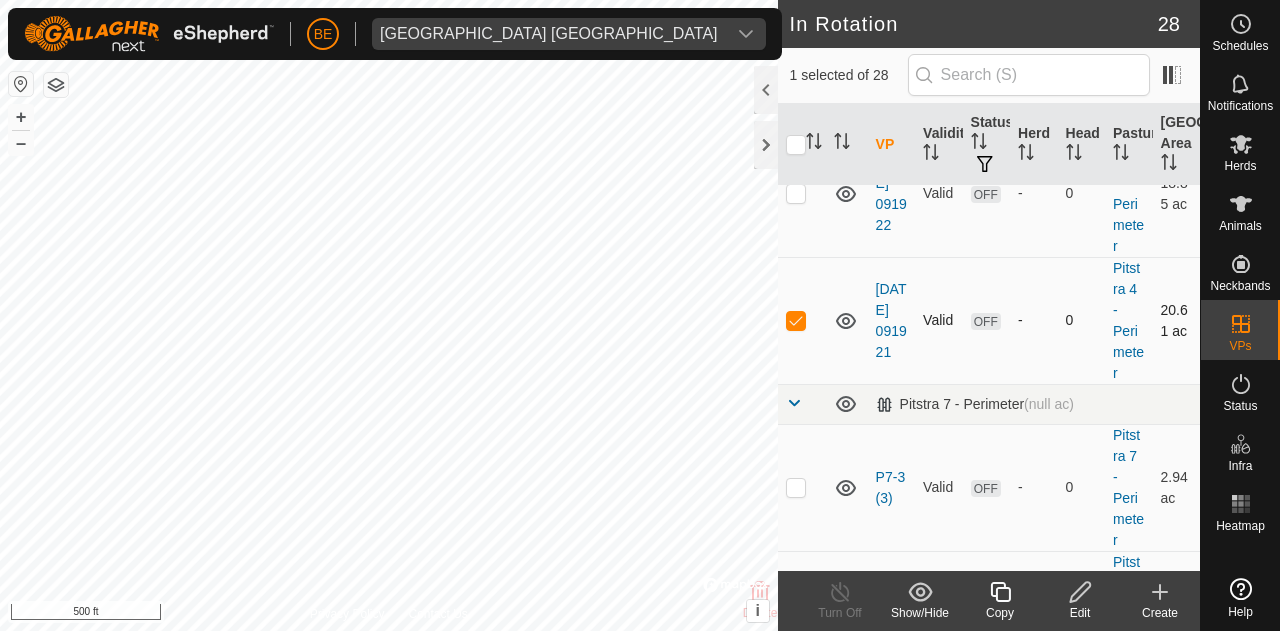 click at bounding box center (796, 320) 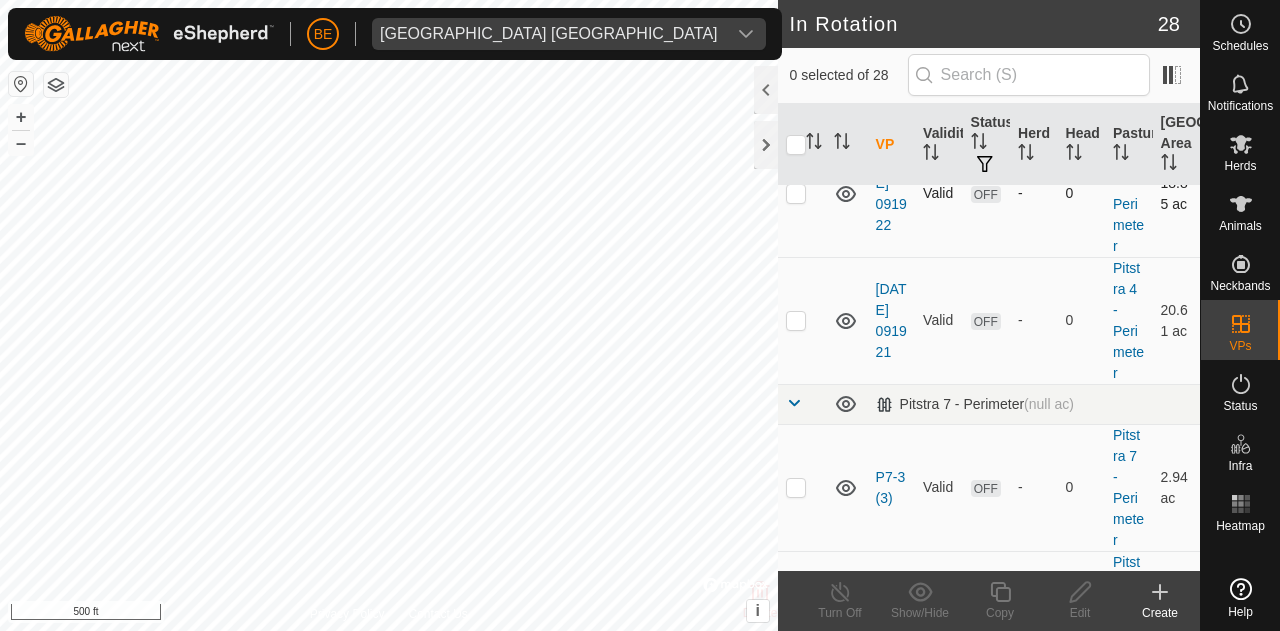 click at bounding box center [796, 193] 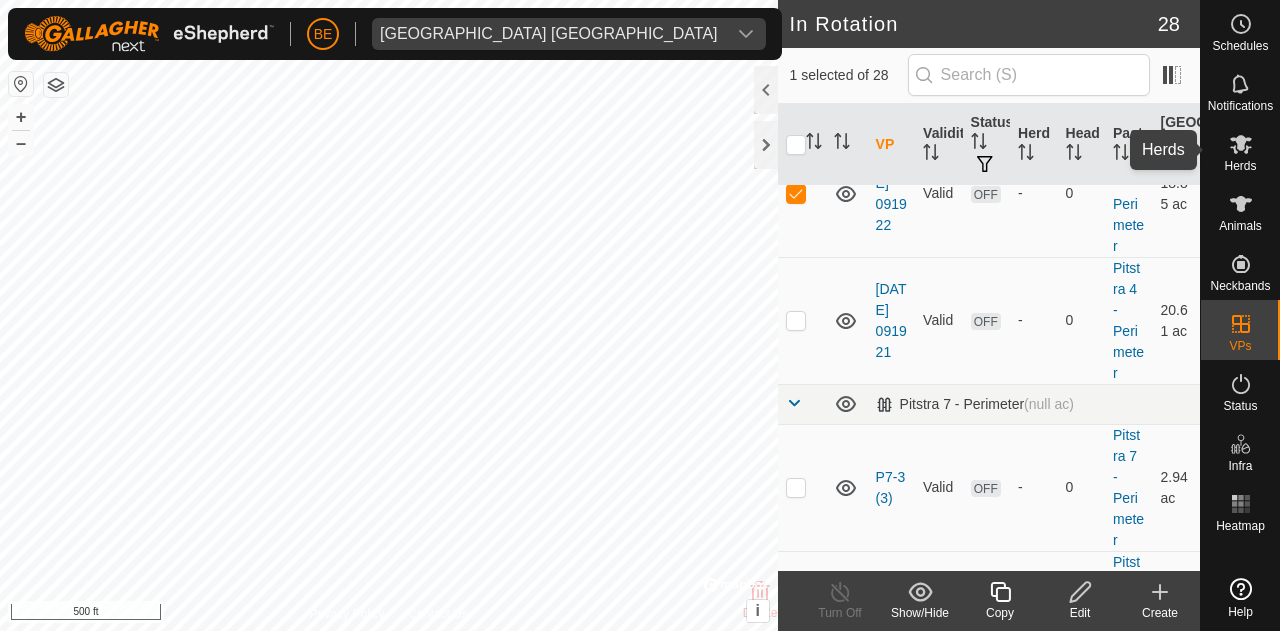 click 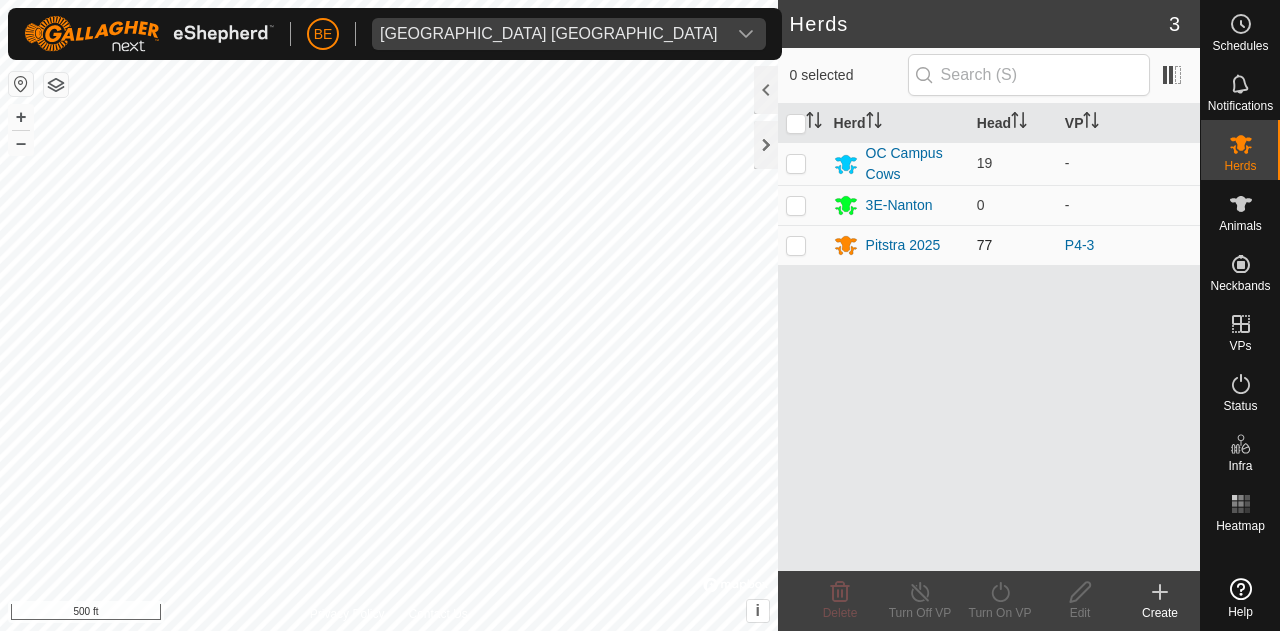 click at bounding box center (796, 245) 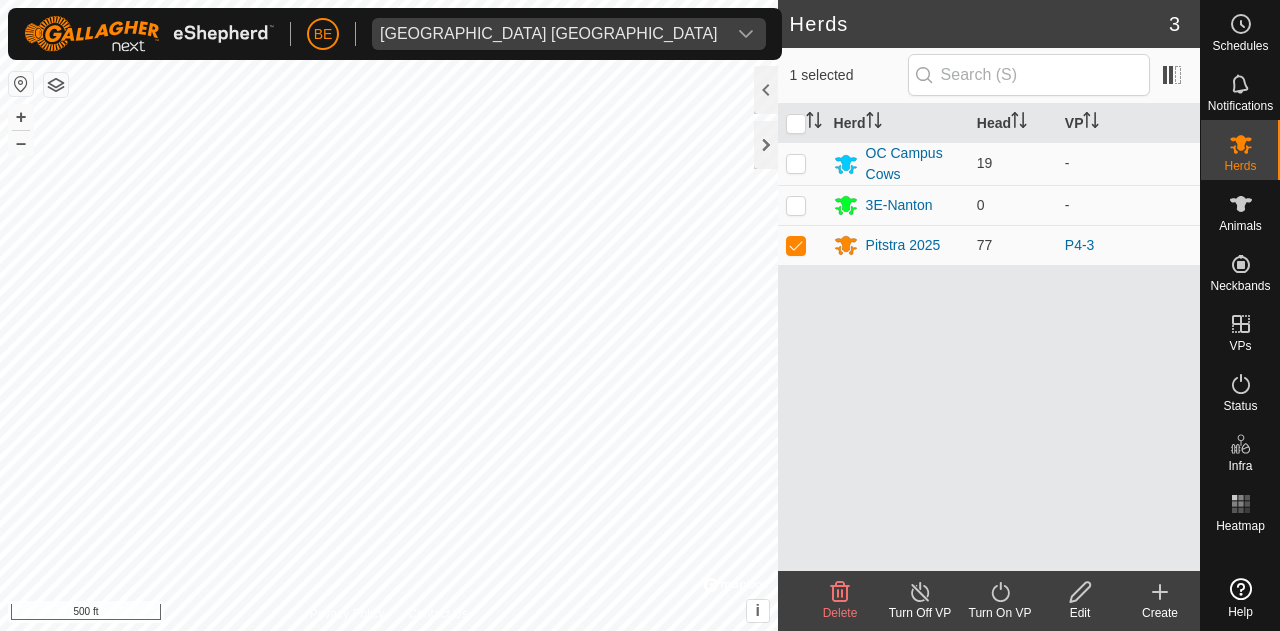 click 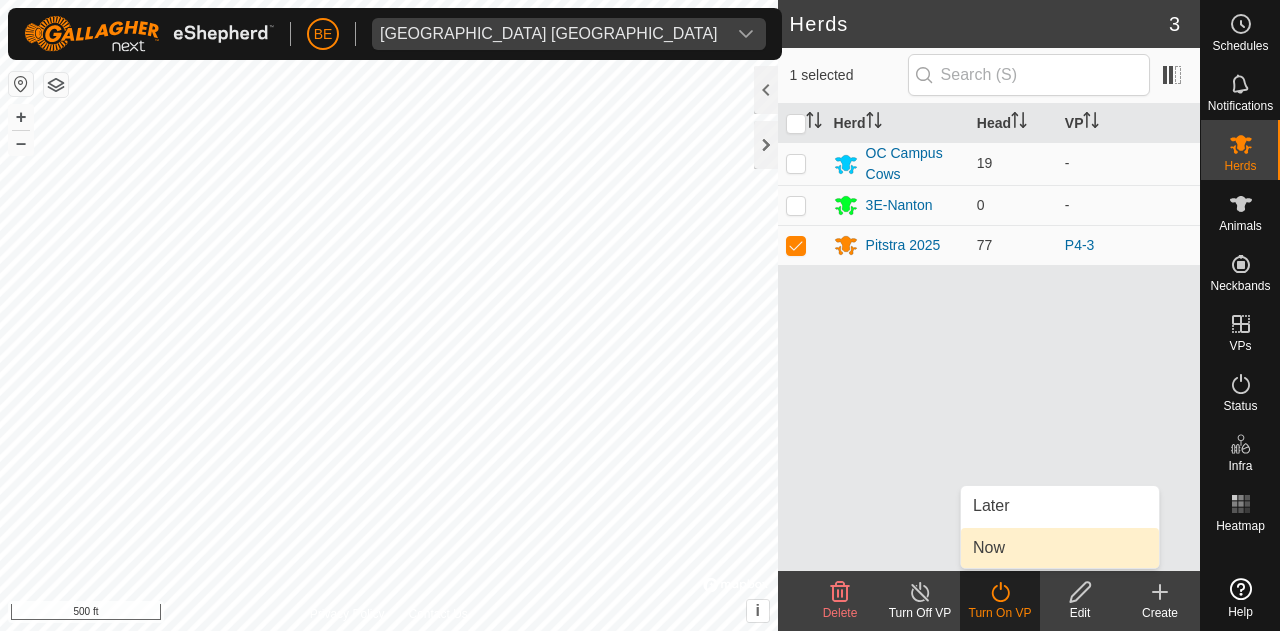 click on "Now" at bounding box center [1060, 548] 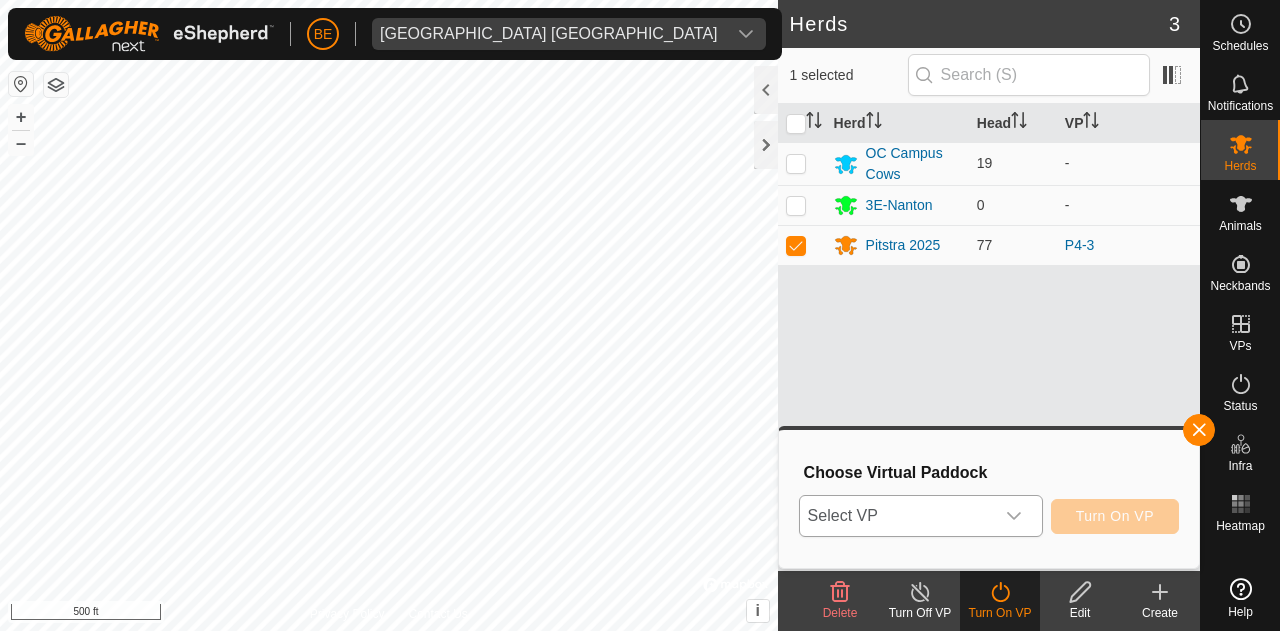 click at bounding box center [1014, 516] 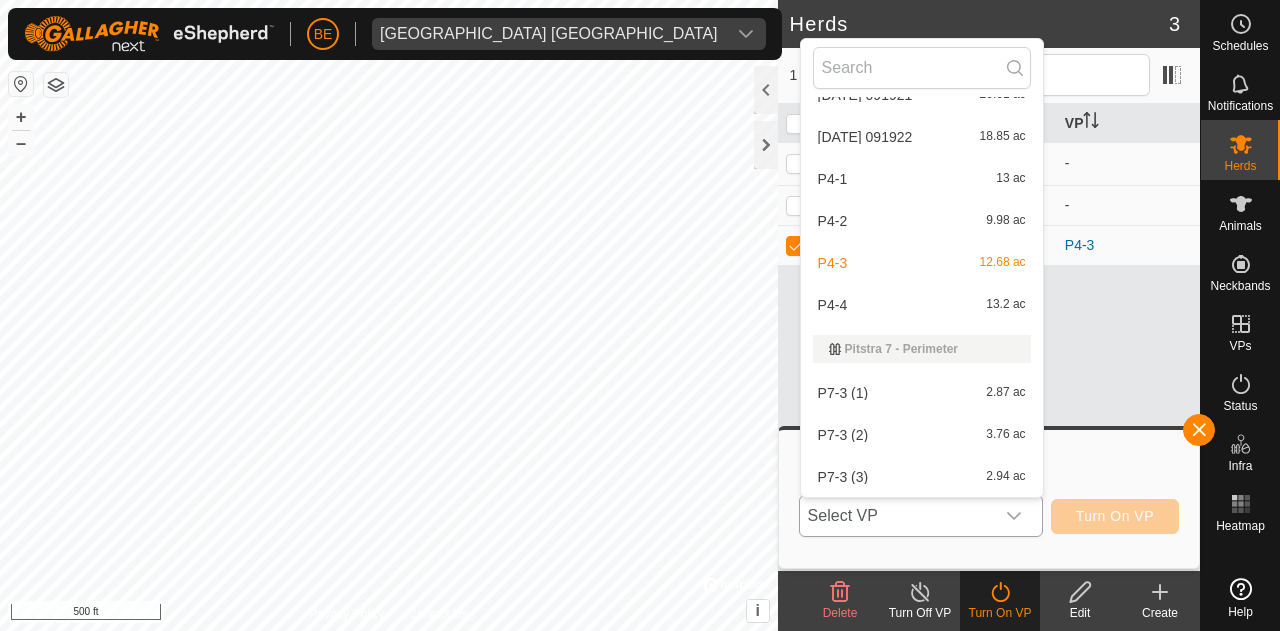 scroll, scrollTop: 948, scrollLeft: 0, axis: vertical 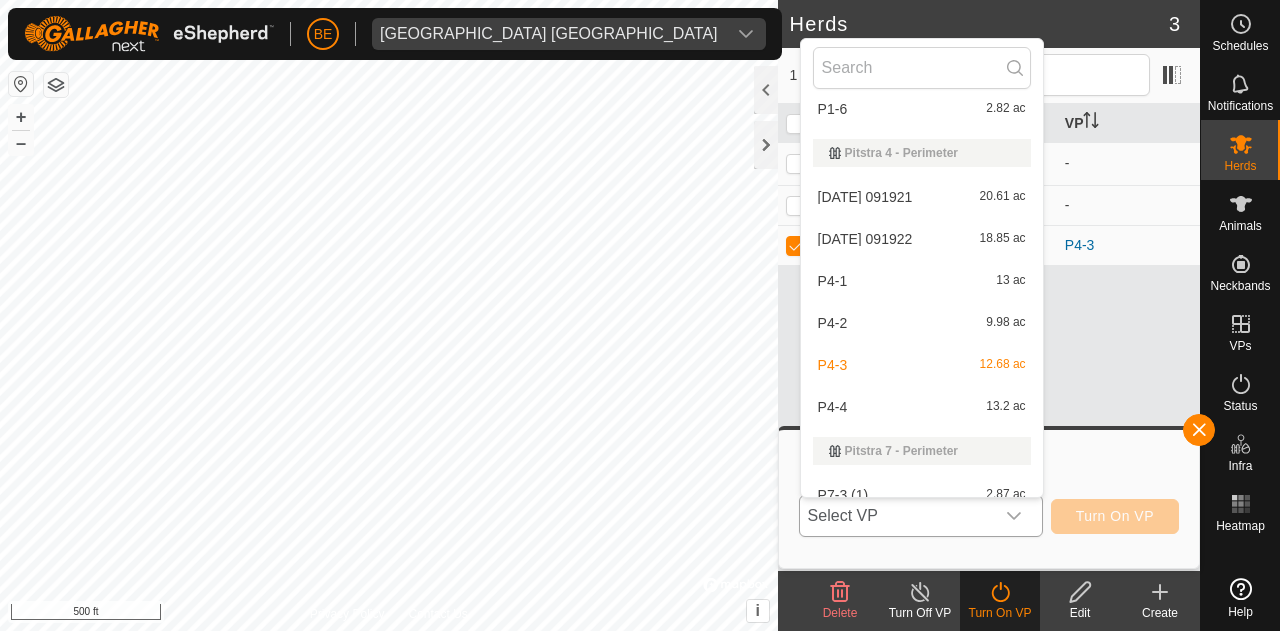 click on "[DATE] 091922  18.85 ac" at bounding box center [922, 239] 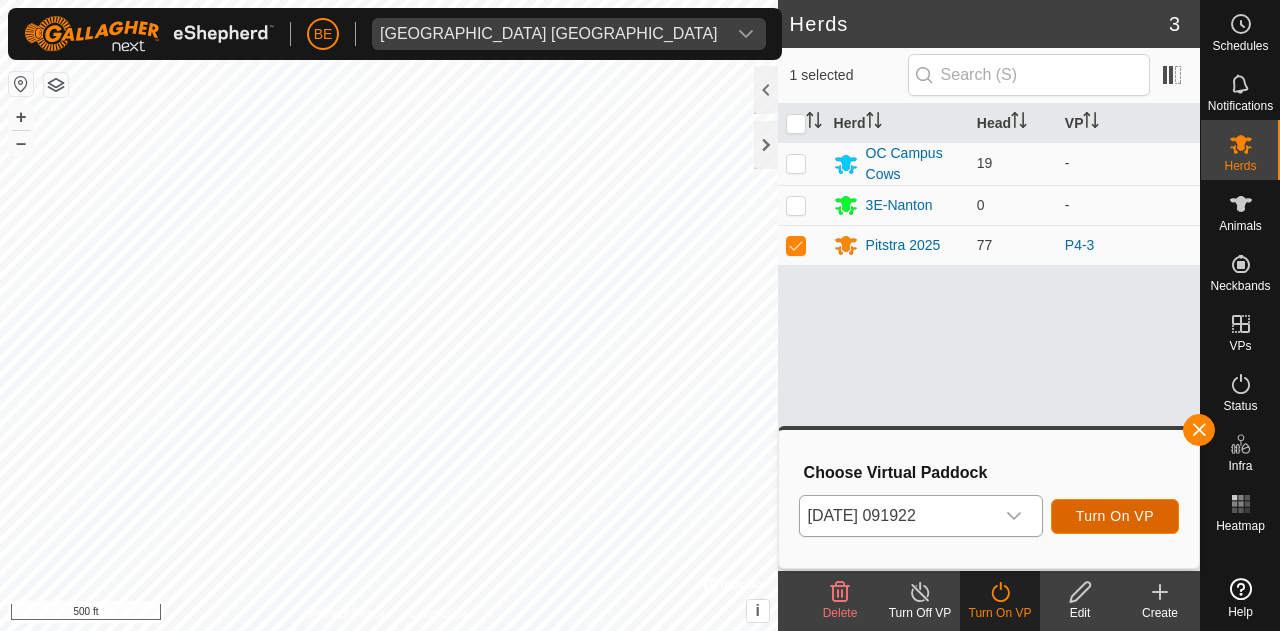 click on "Turn On VP" at bounding box center [1115, 516] 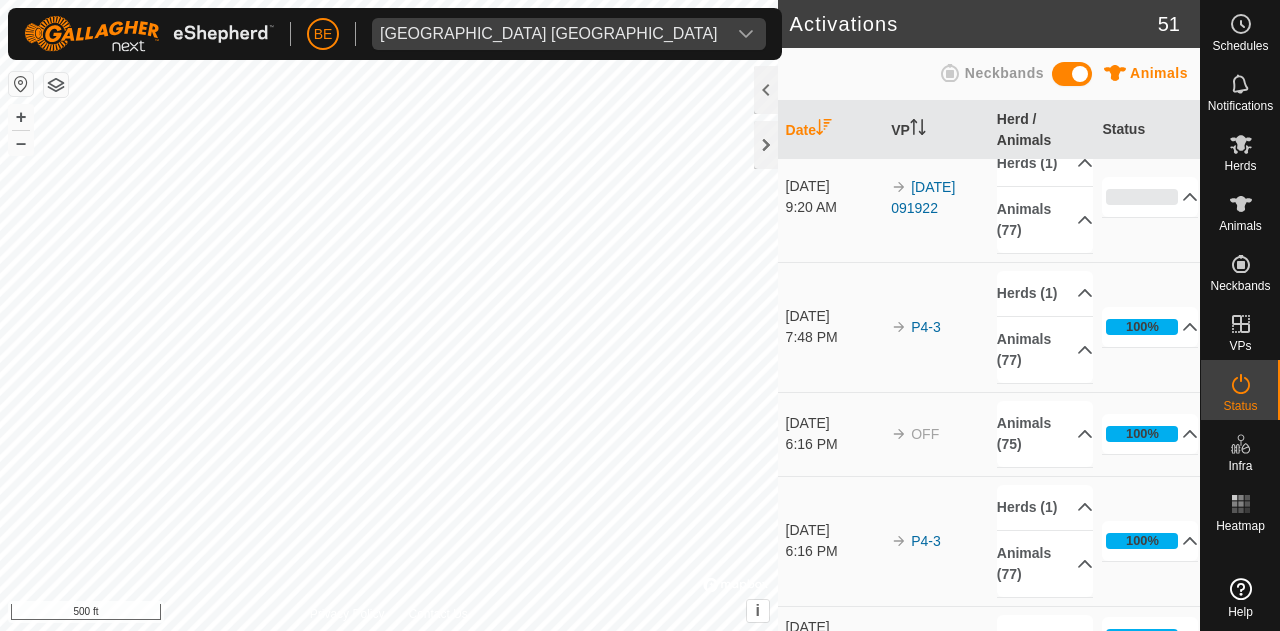 scroll, scrollTop: 29, scrollLeft: 0, axis: vertical 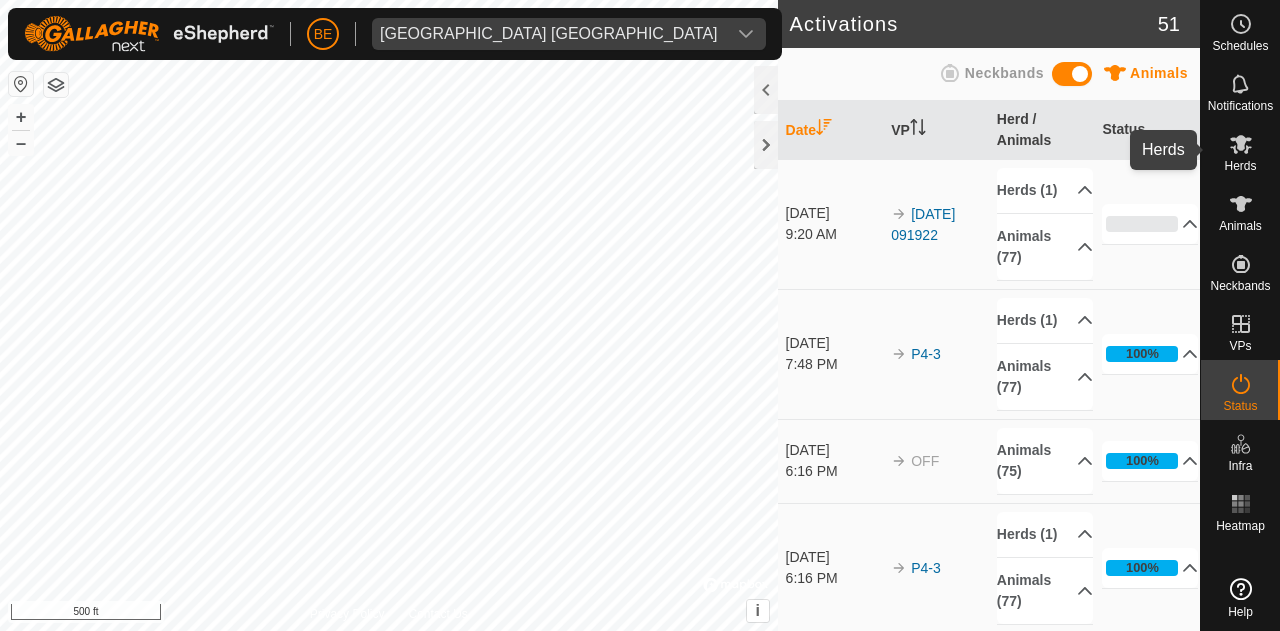 click at bounding box center [1241, 144] 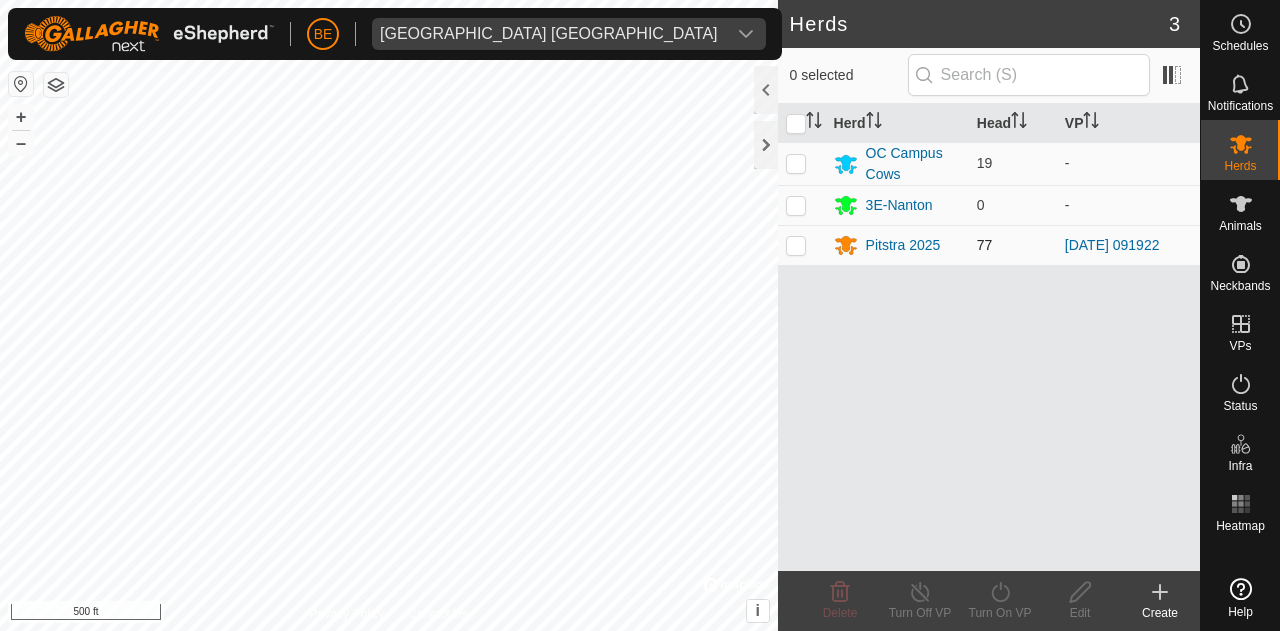 click at bounding box center (796, 245) 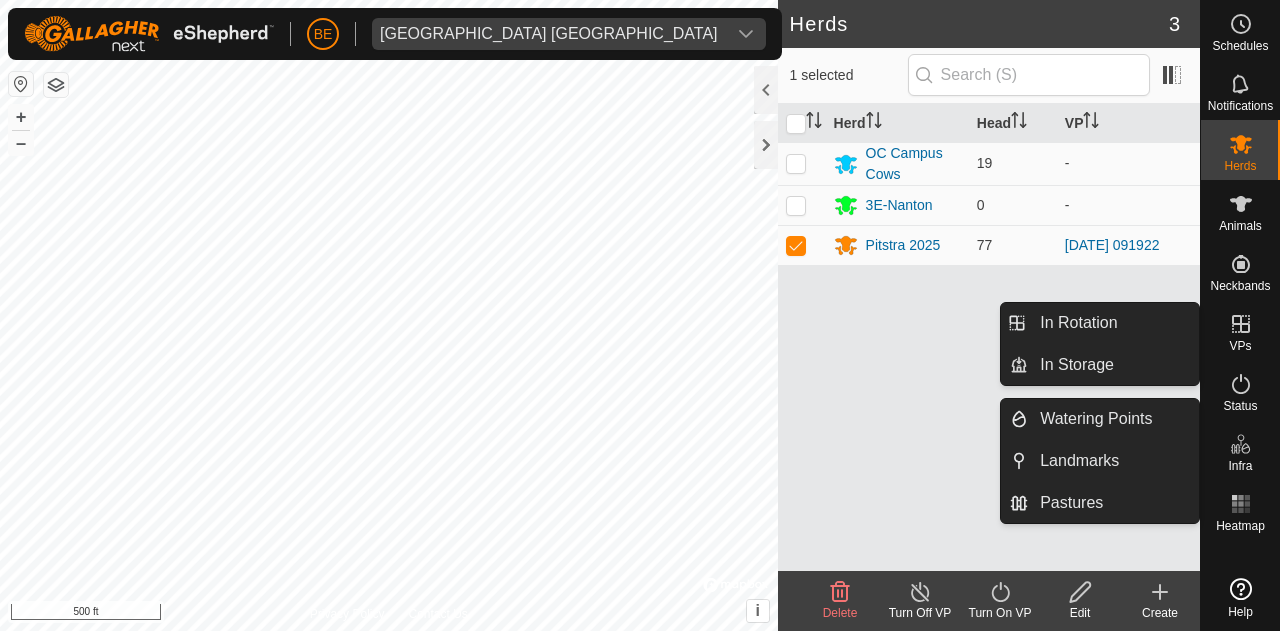 click 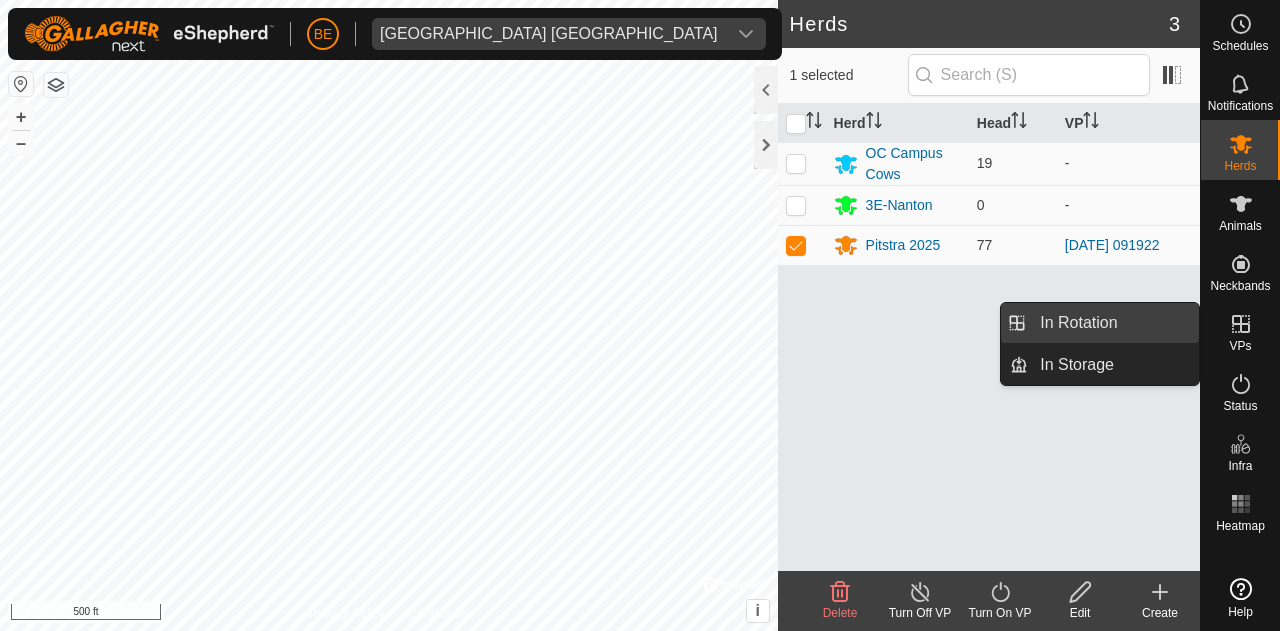 click on "In Rotation" at bounding box center (1113, 323) 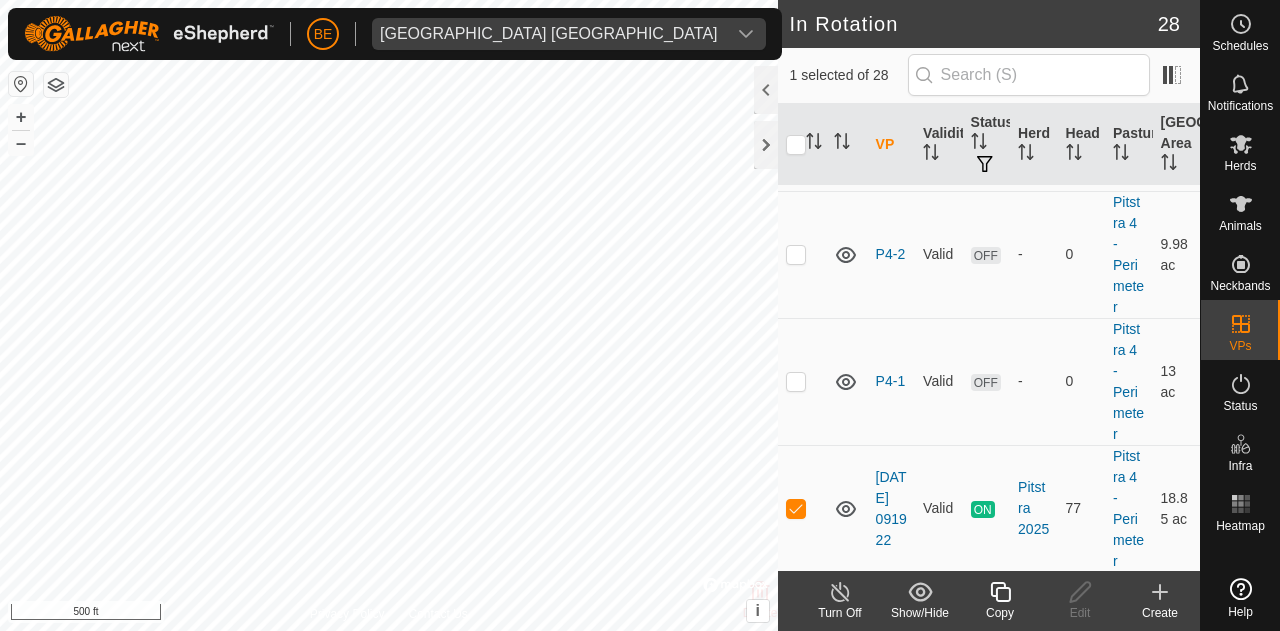 scroll, scrollTop: 2296, scrollLeft: 0, axis: vertical 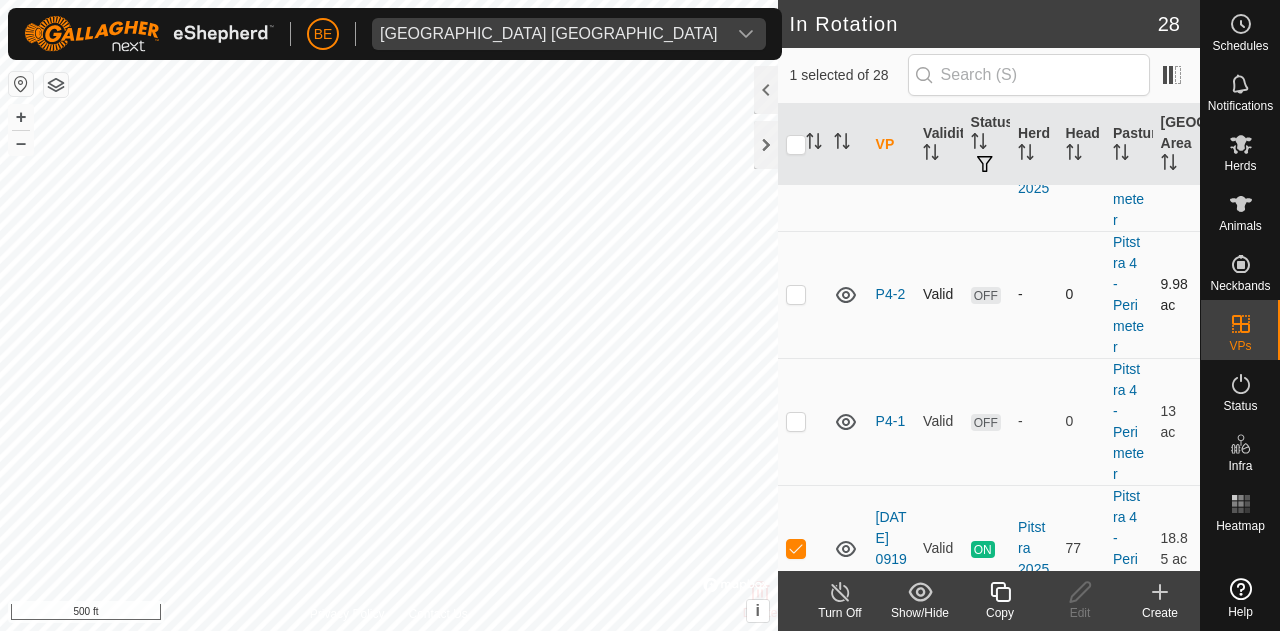 click at bounding box center (796, 294) 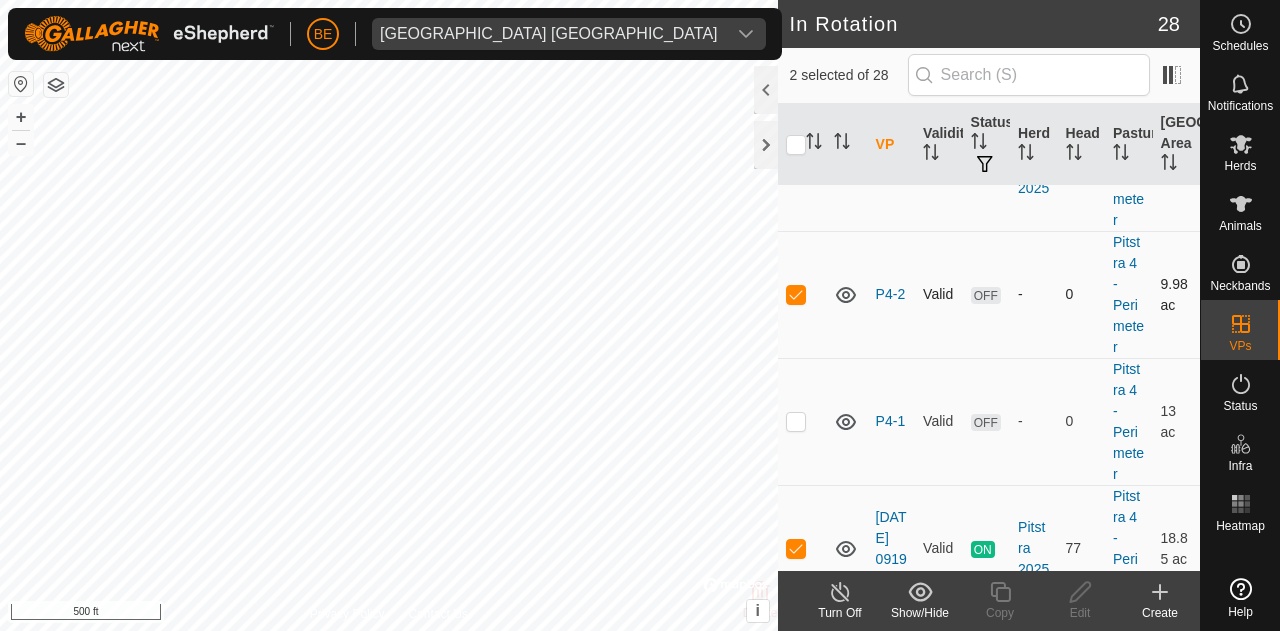click at bounding box center (796, 294) 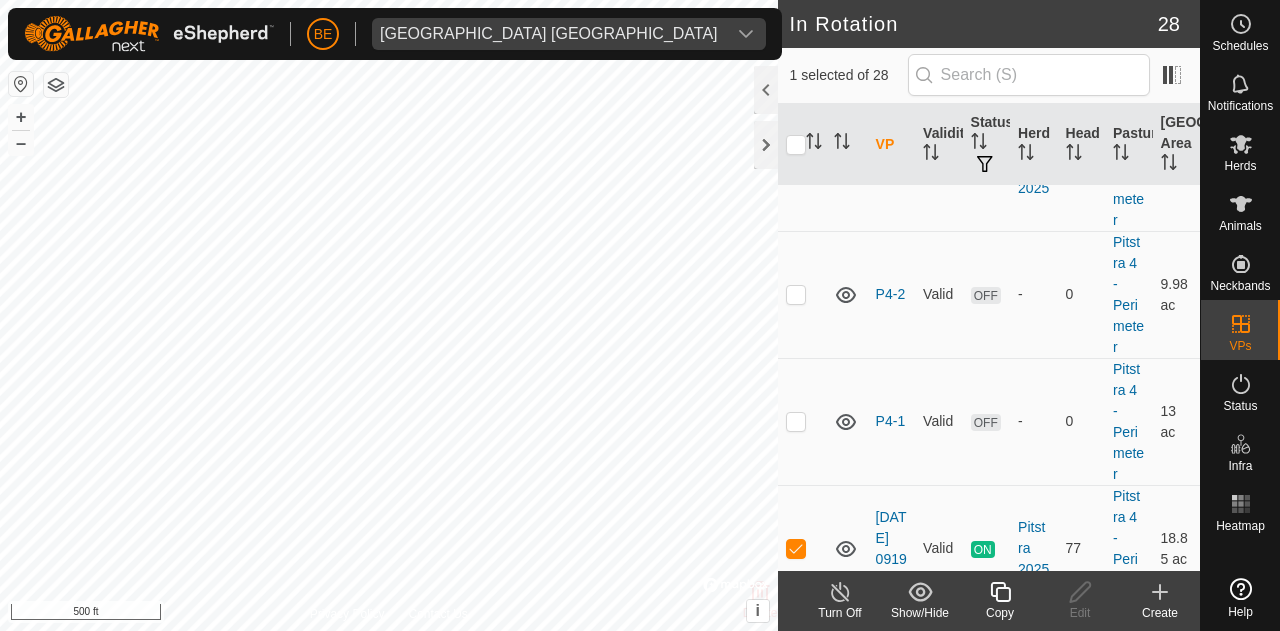 click at bounding box center (796, 167) 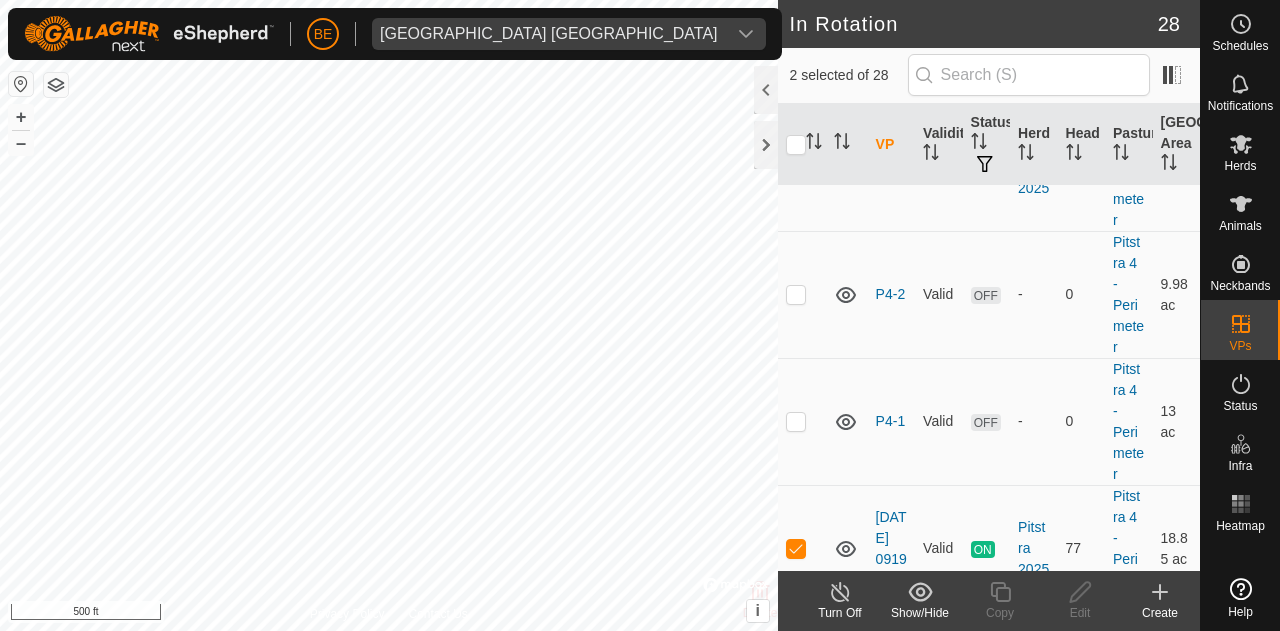 click 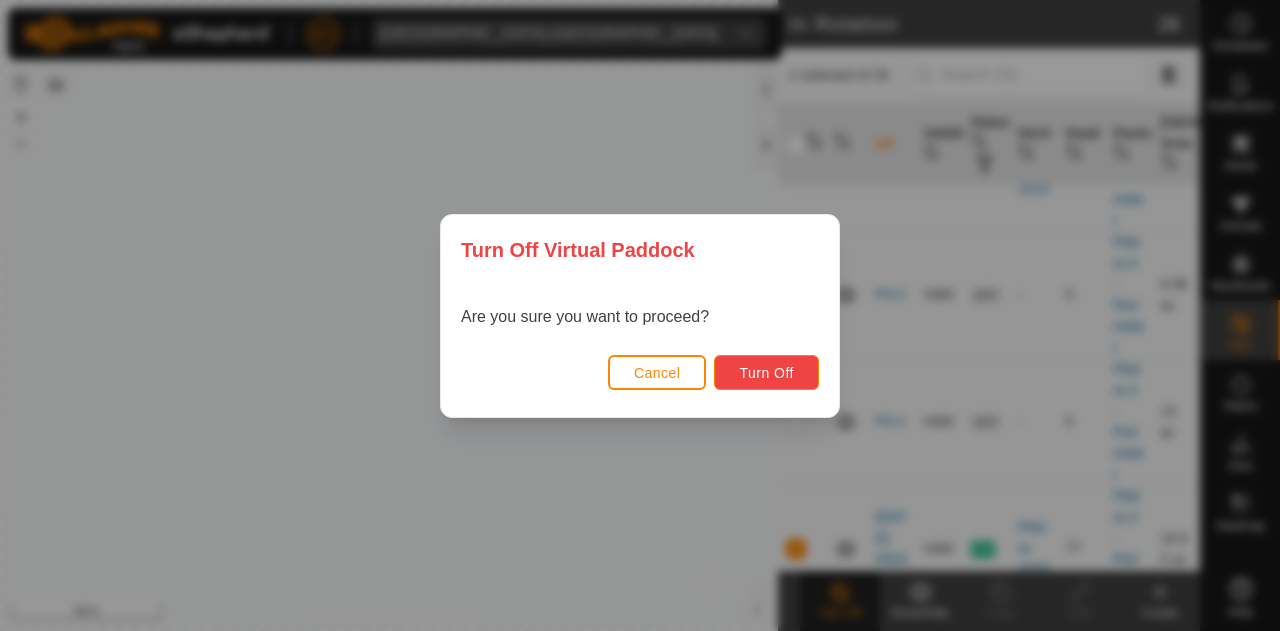 click on "Turn Off" at bounding box center [766, 373] 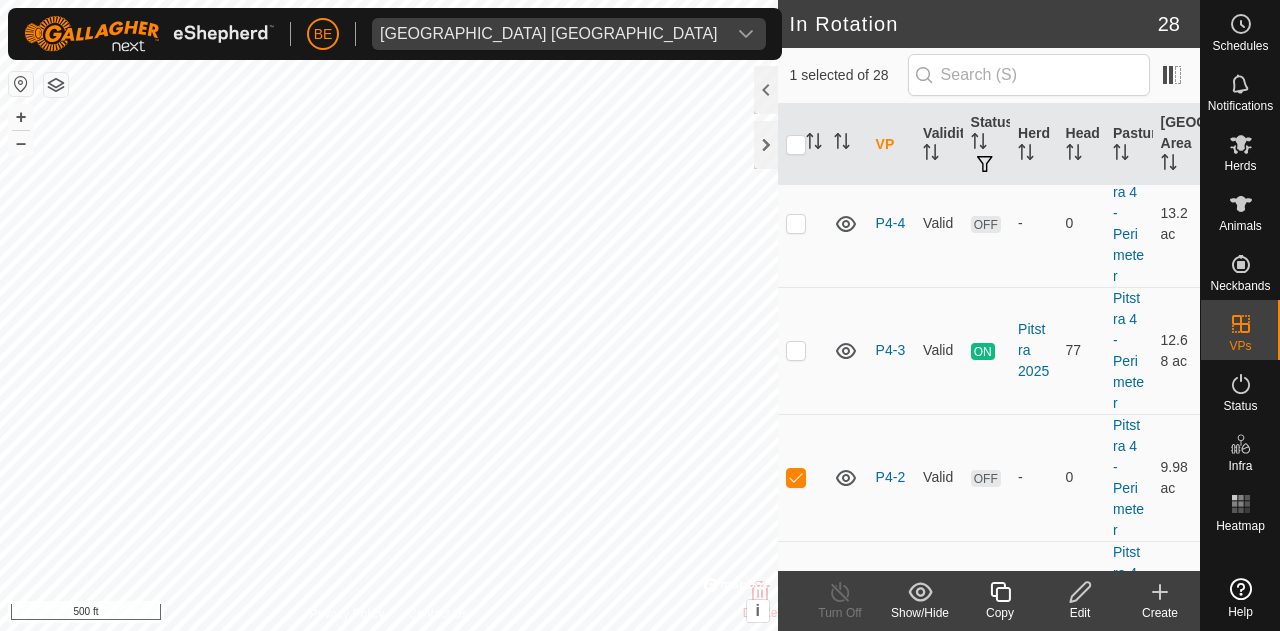scroll, scrollTop: 2188, scrollLeft: 0, axis: vertical 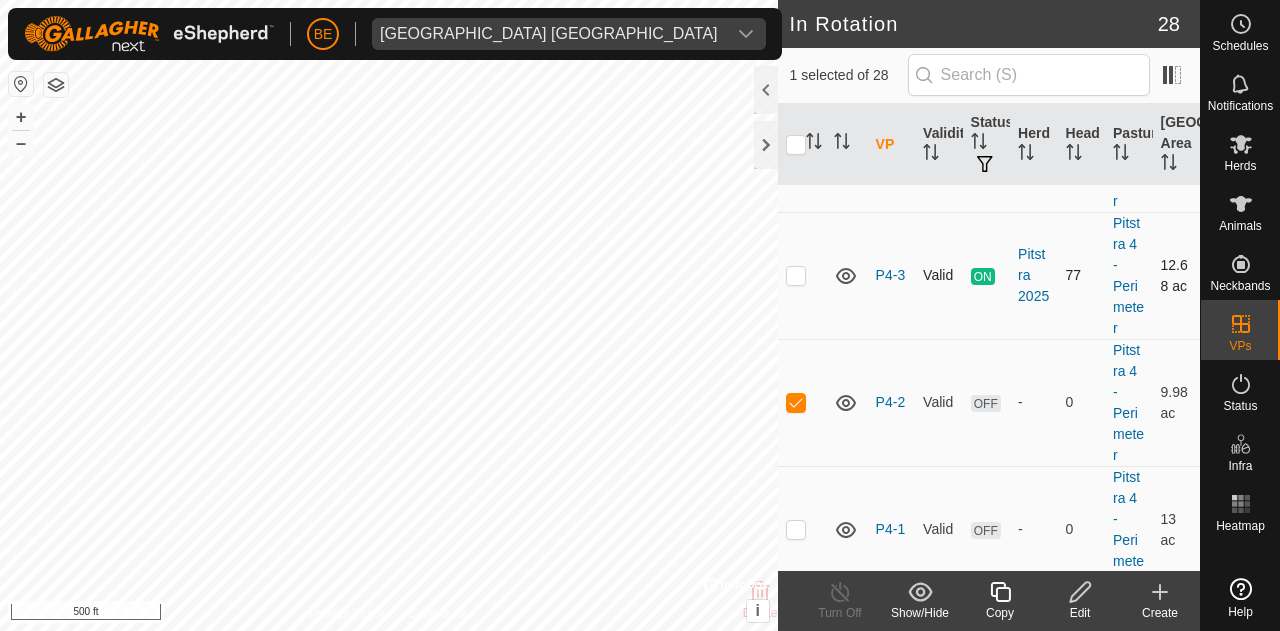click at bounding box center [796, 275] 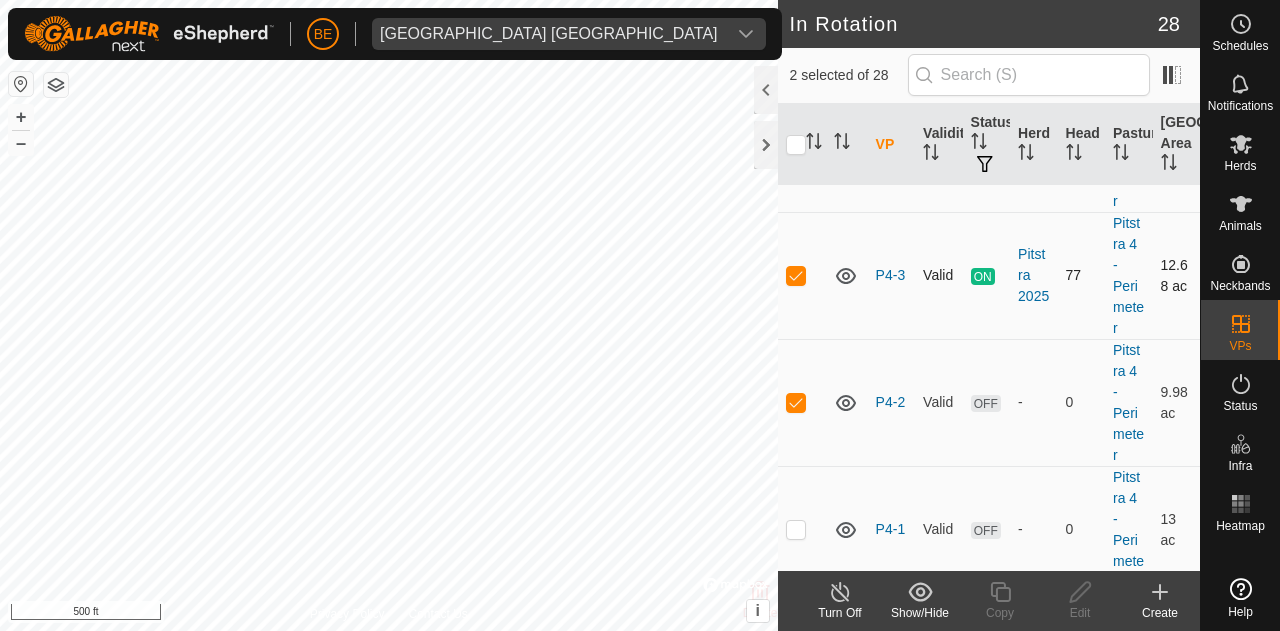 click at bounding box center (796, 275) 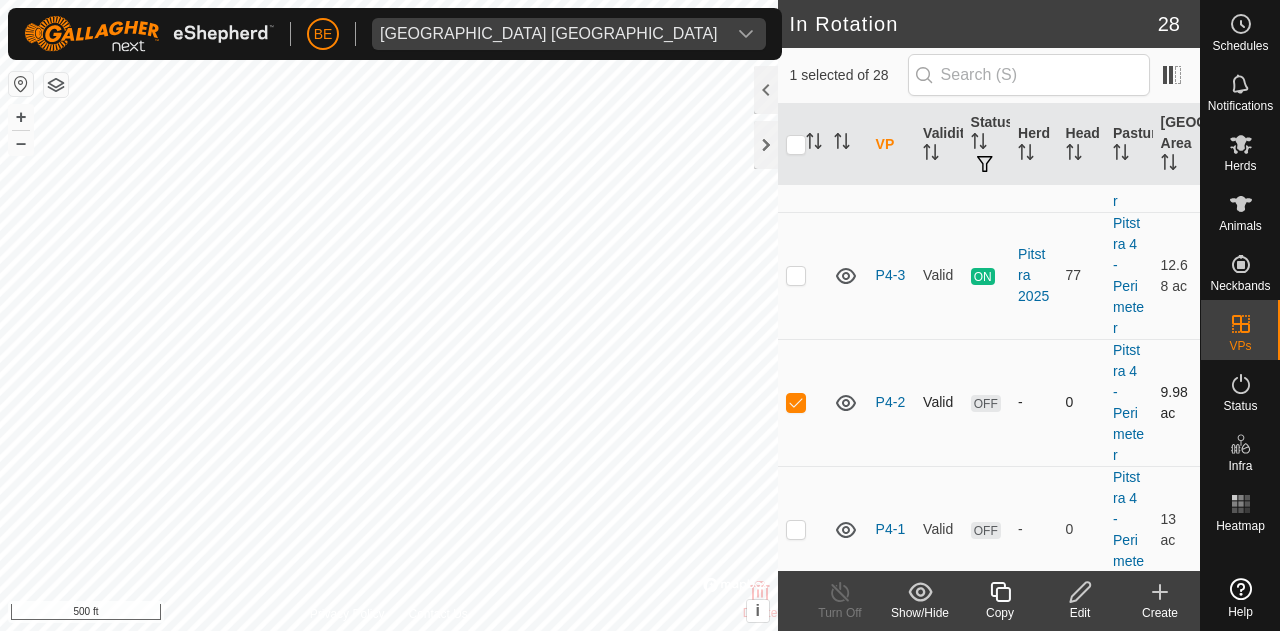 click at bounding box center (802, 402) 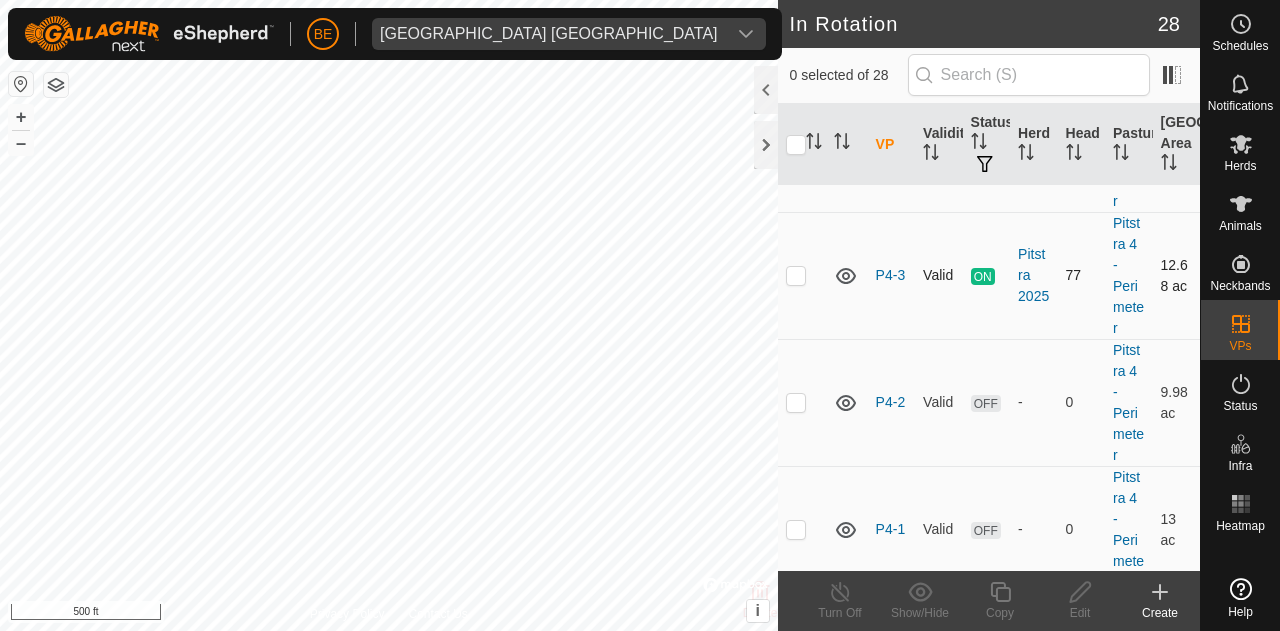 click at bounding box center [796, 275] 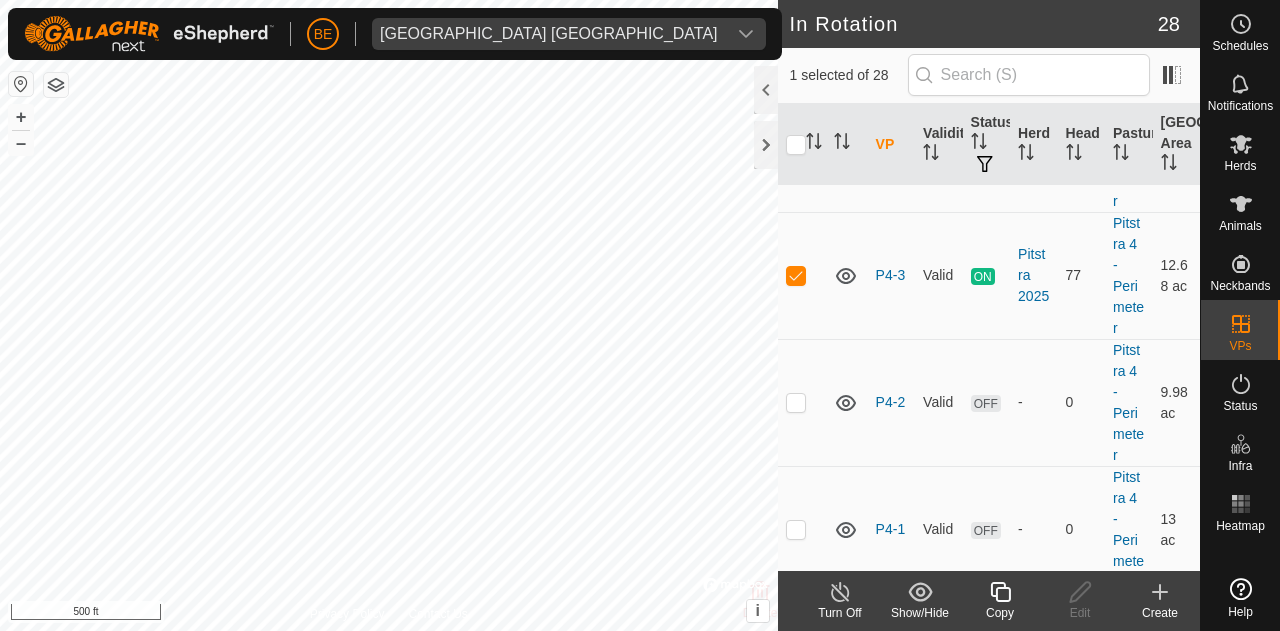 click 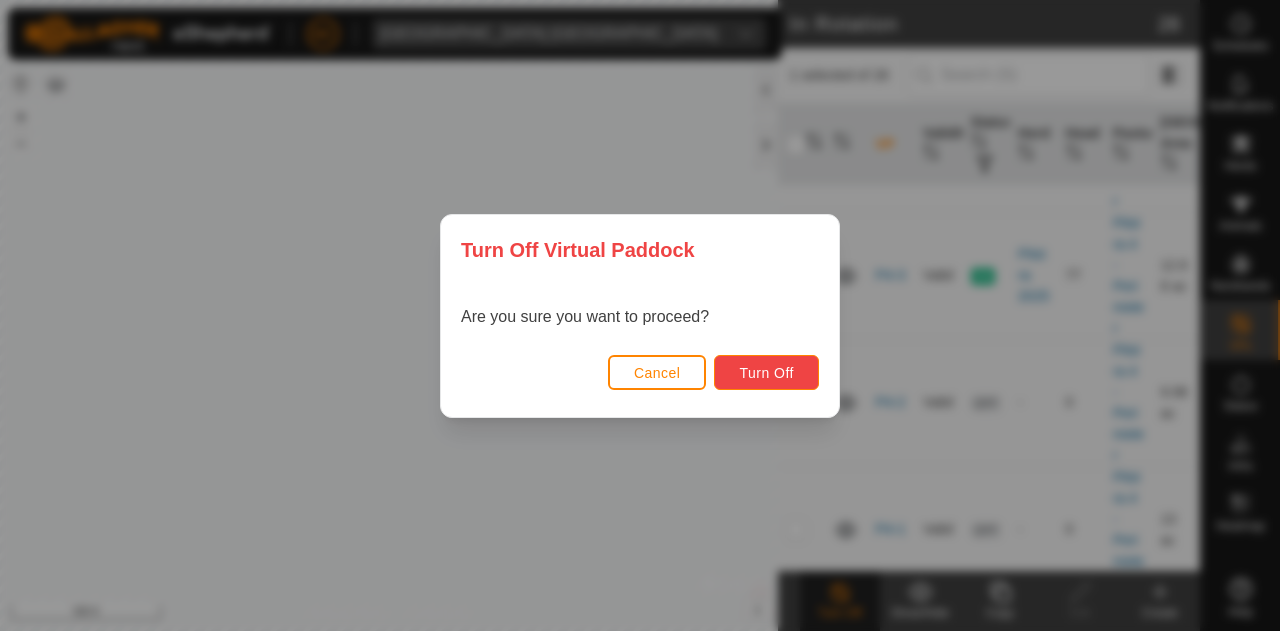 click on "Turn Off" at bounding box center [766, 372] 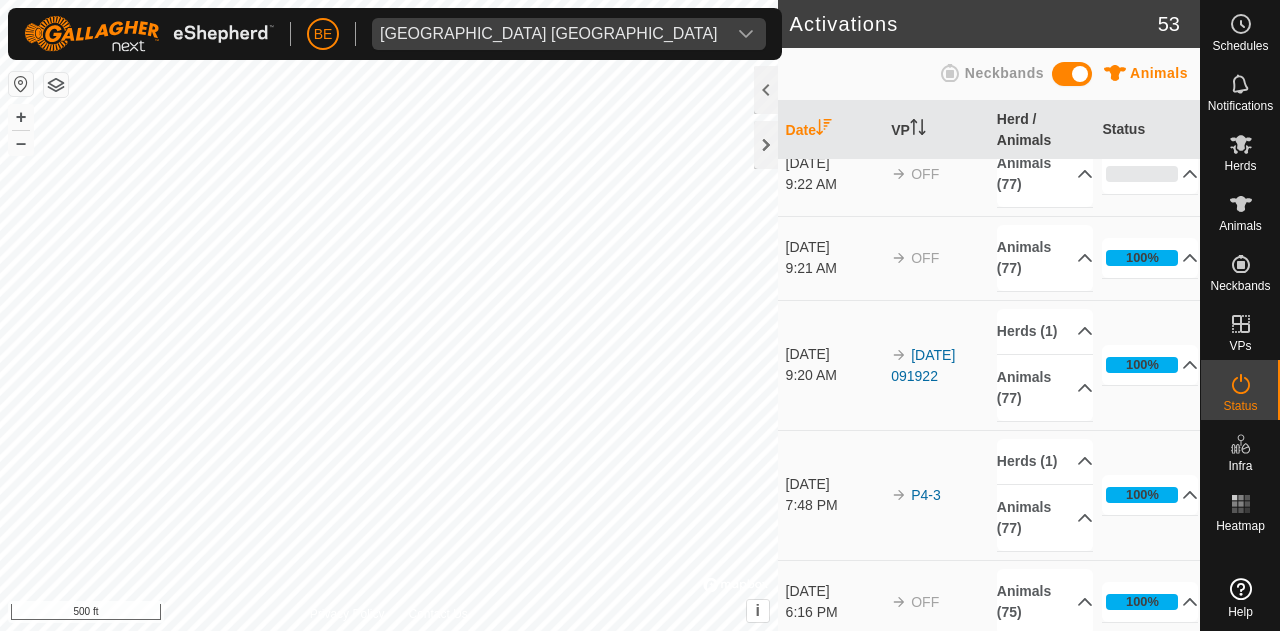 scroll, scrollTop: 27, scrollLeft: 0, axis: vertical 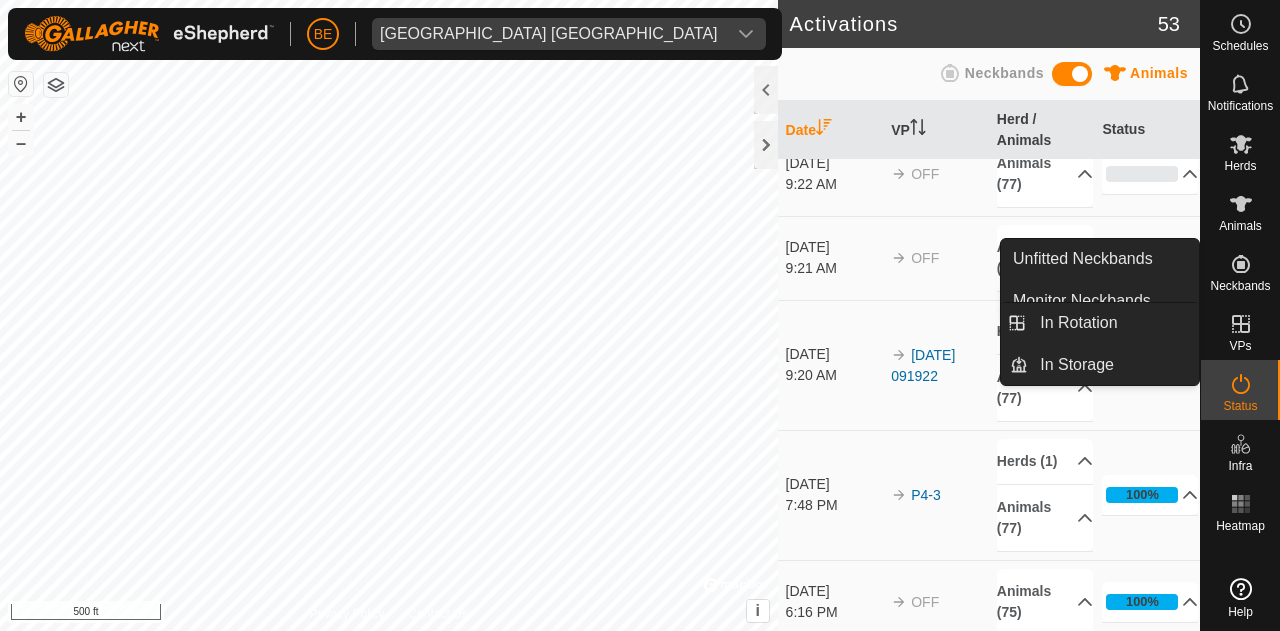 click 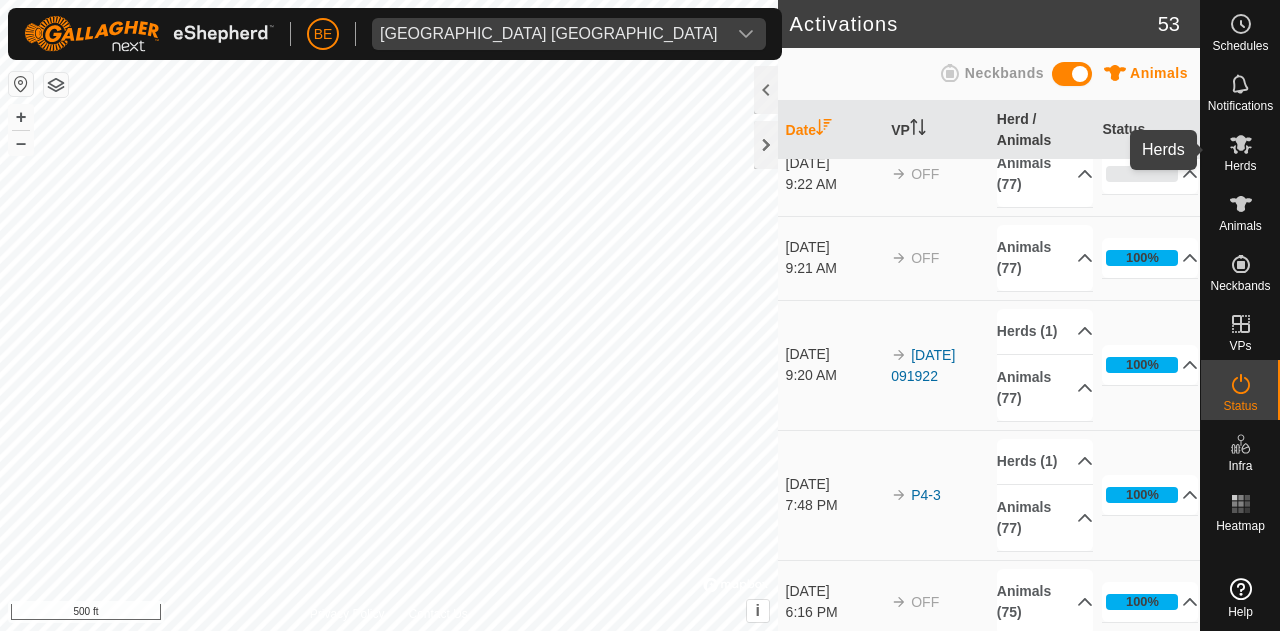 click 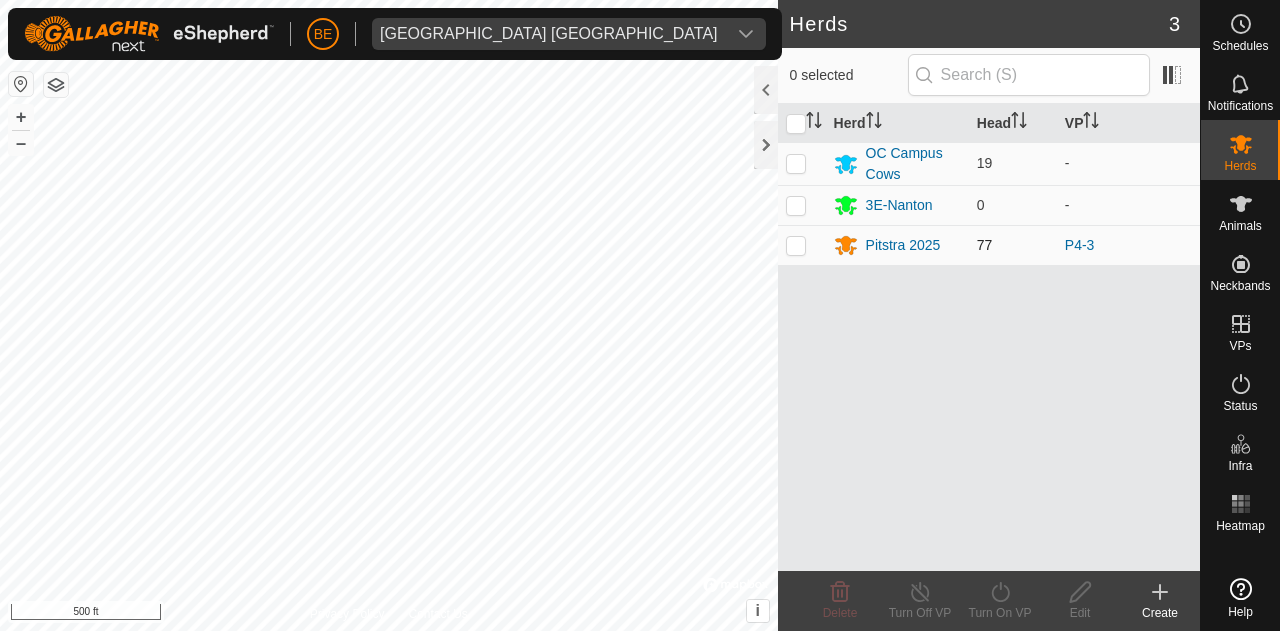 click at bounding box center [796, 245] 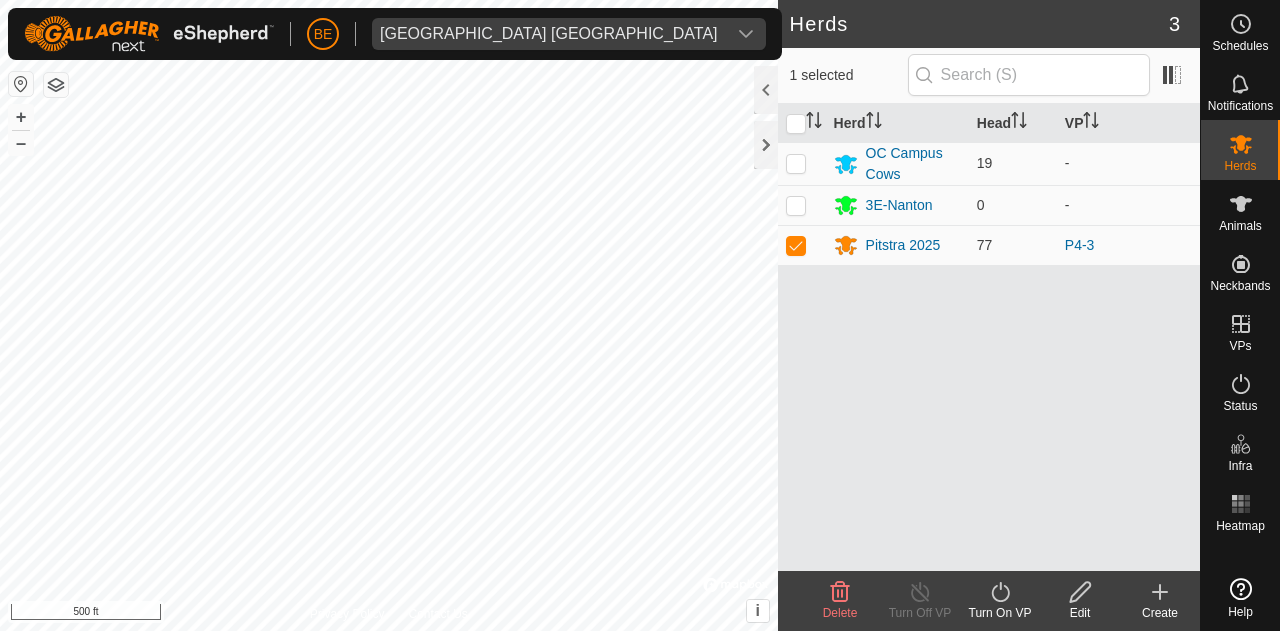 click 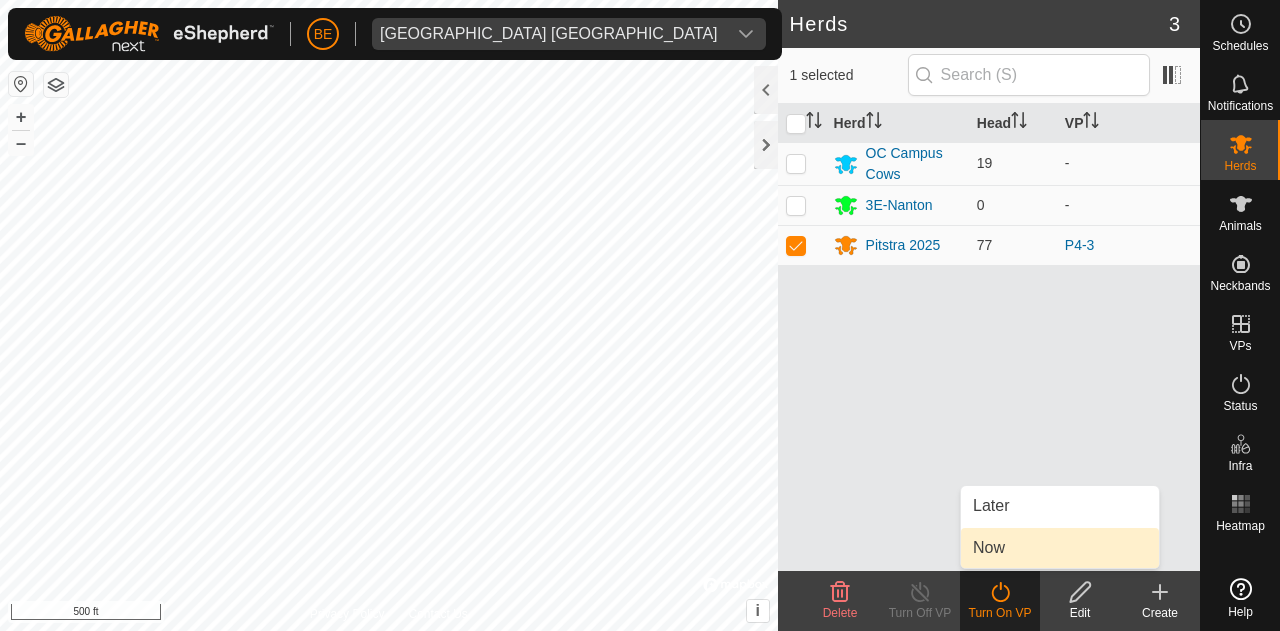 click on "Now" at bounding box center (1060, 548) 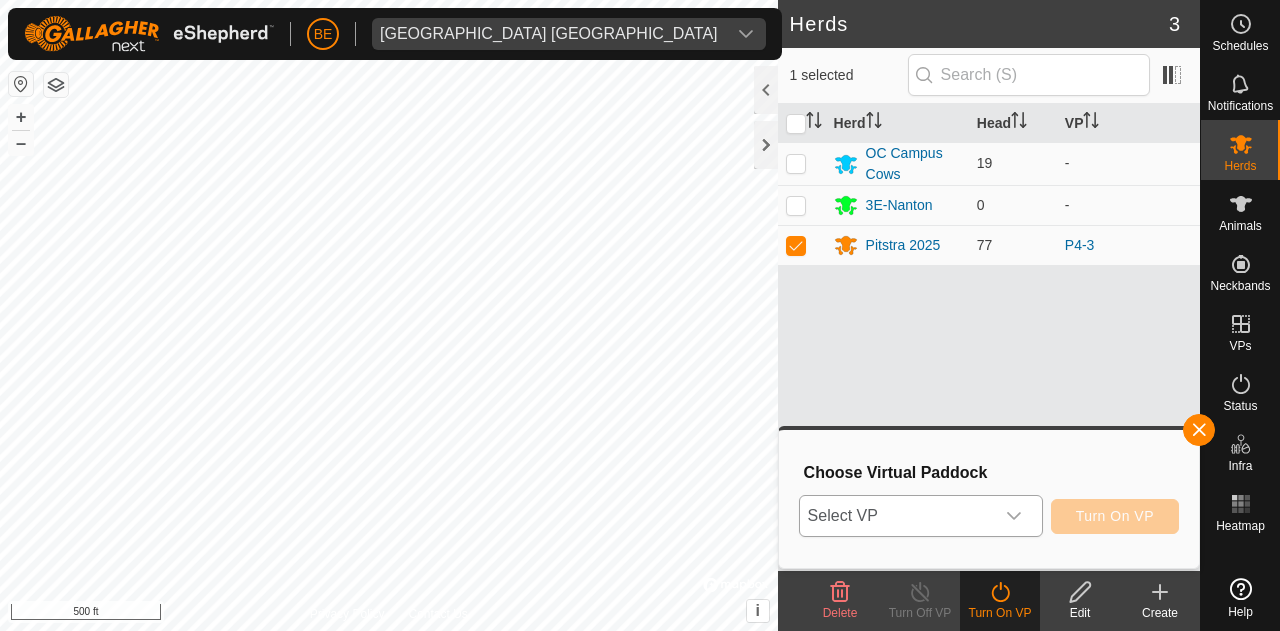 click at bounding box center [1014, 516] 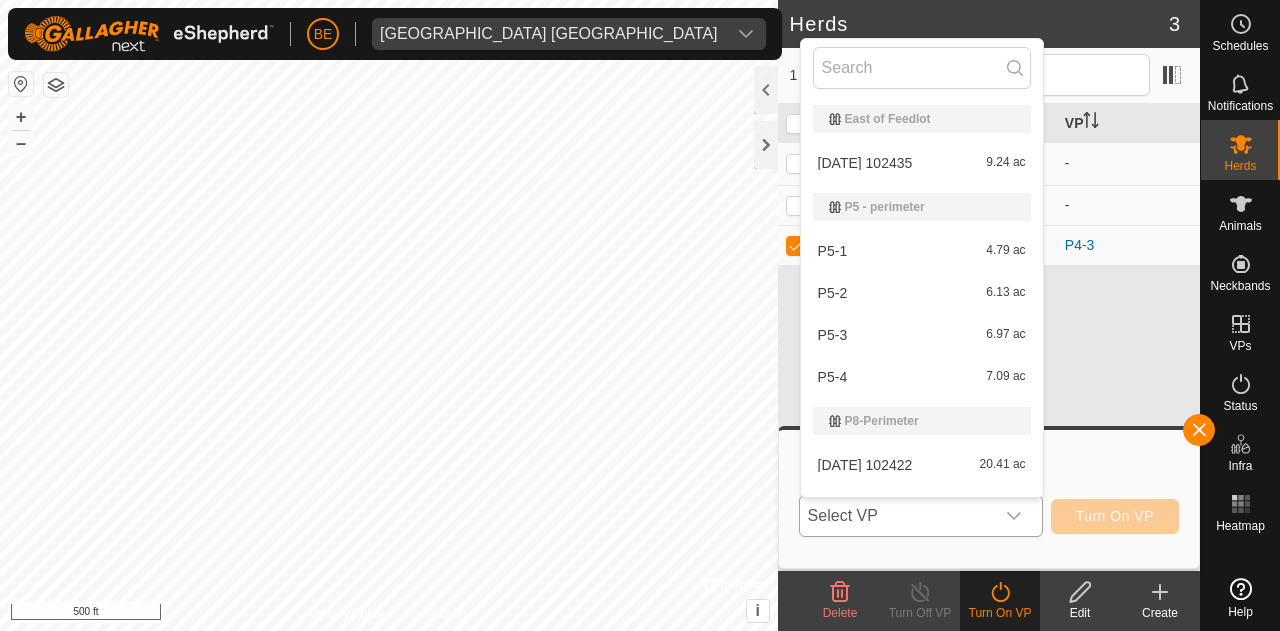 scroll, scrollTop: 30, scrollLeft: 0, axis: vertical 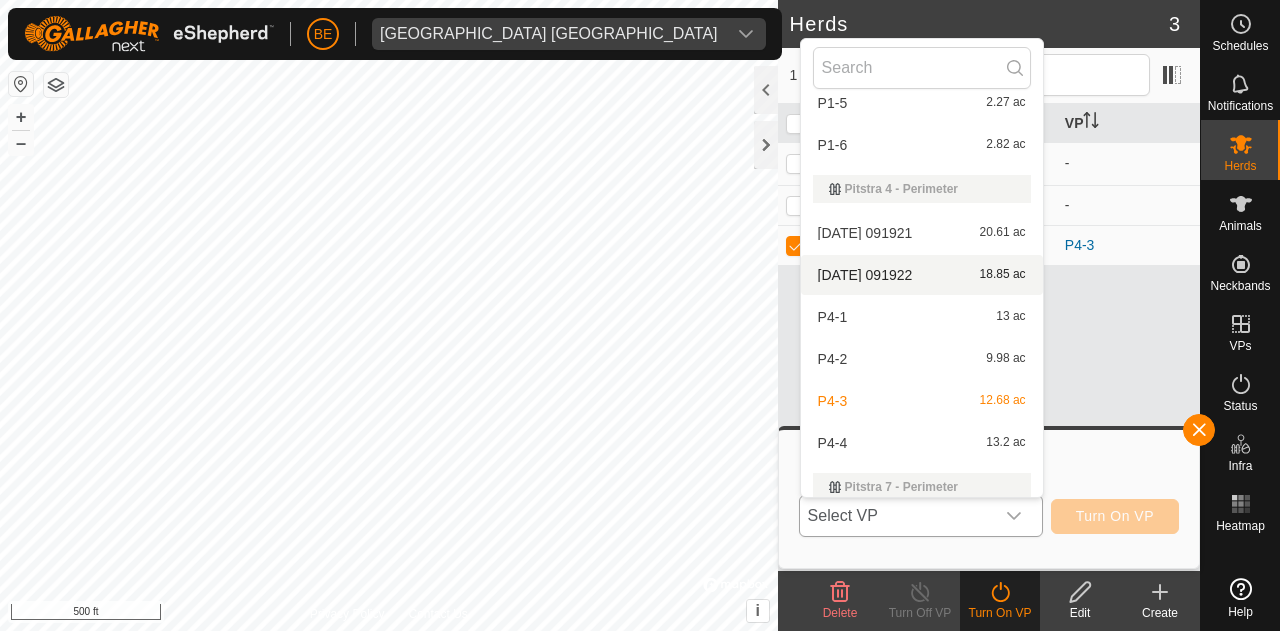 click on "[DATE] 091922  18.85 ac" at bounding box center [922, 275] 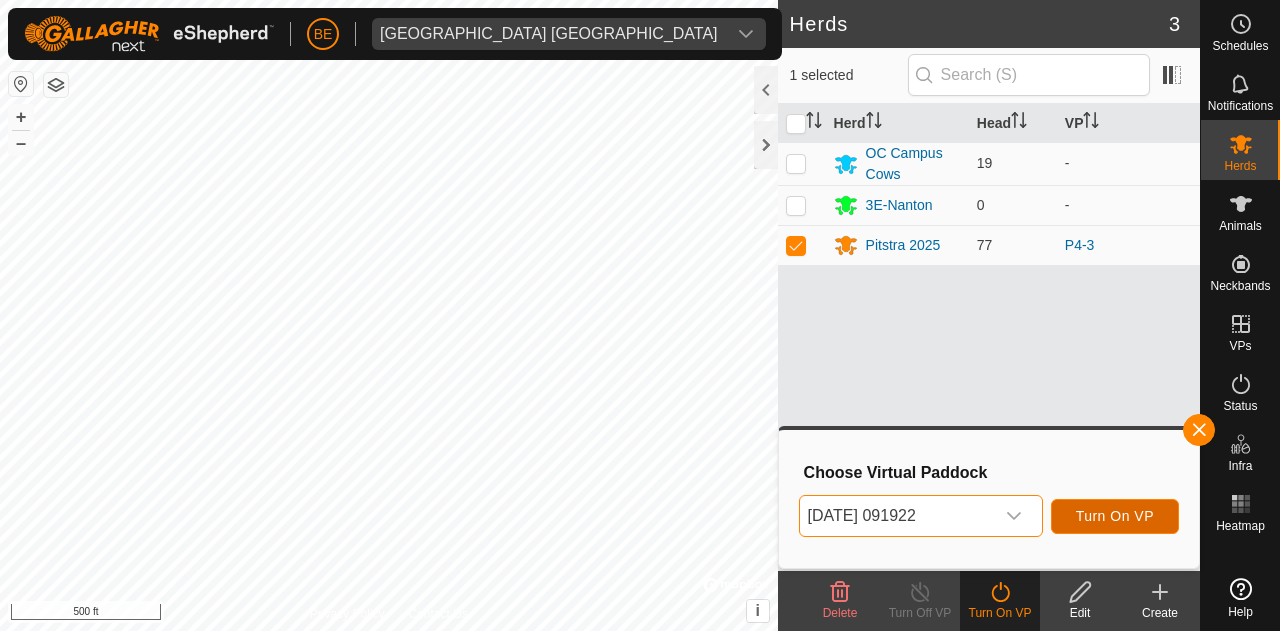 click on "Turn On VP" at bounding box center (1115, 516) 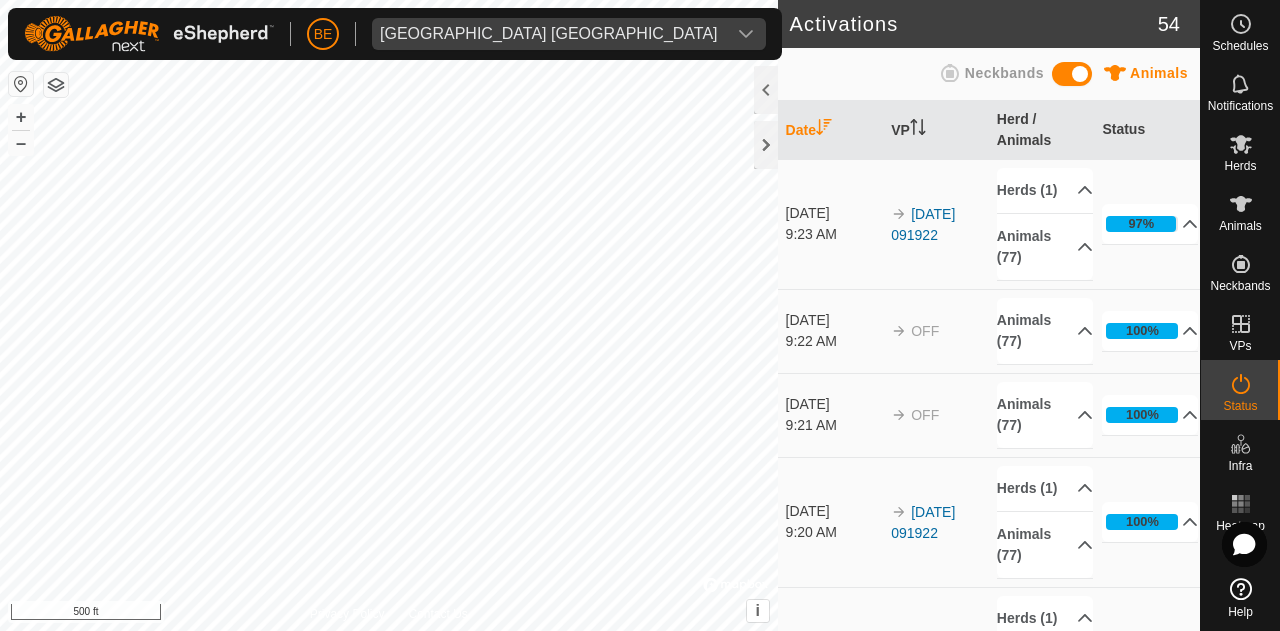scroll, scrollTop: 0, scrollLeft: 0, axis: both 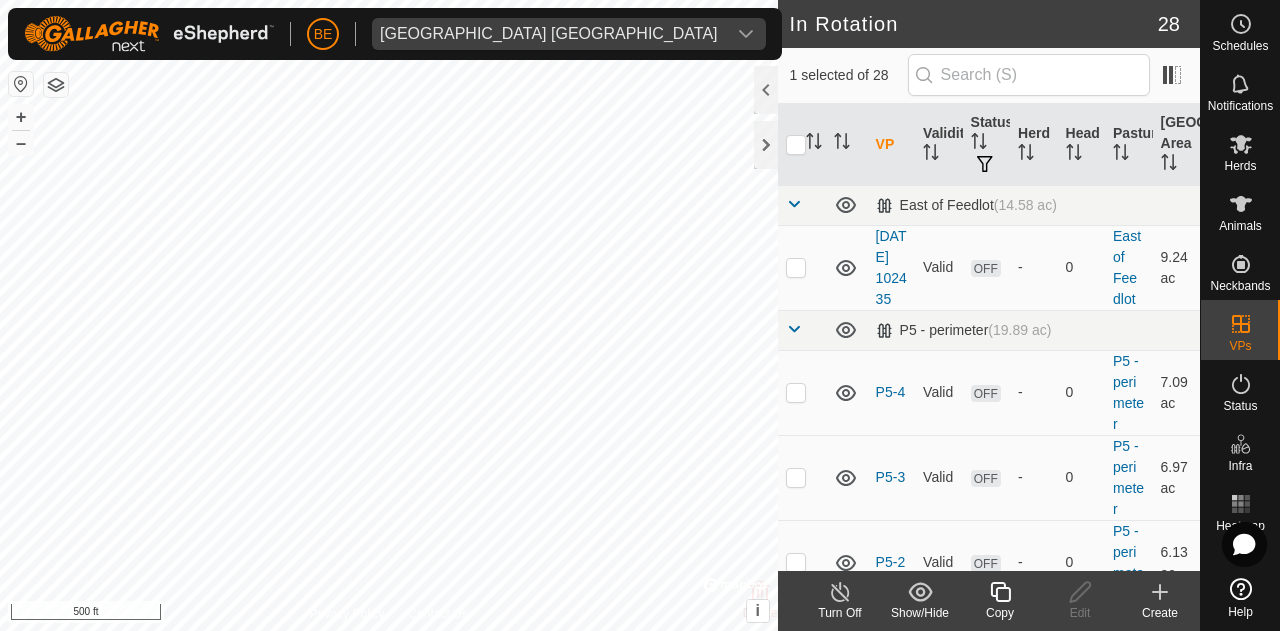 click 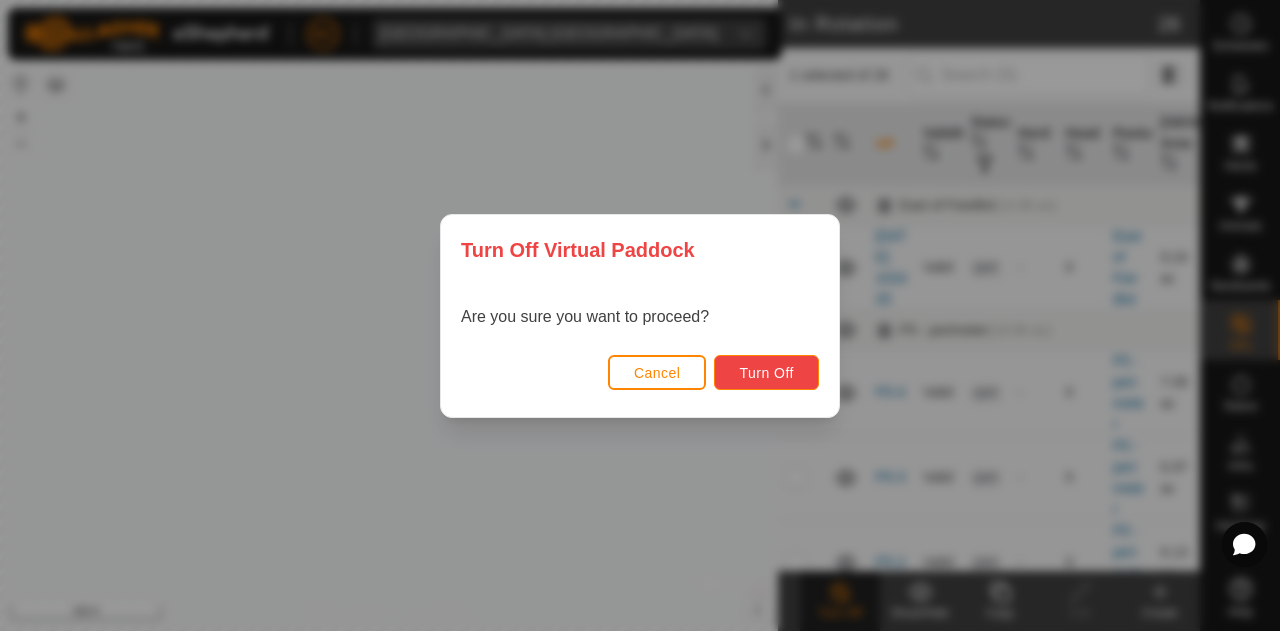 click on "Turn Off" at bounding box center [766, 373] 